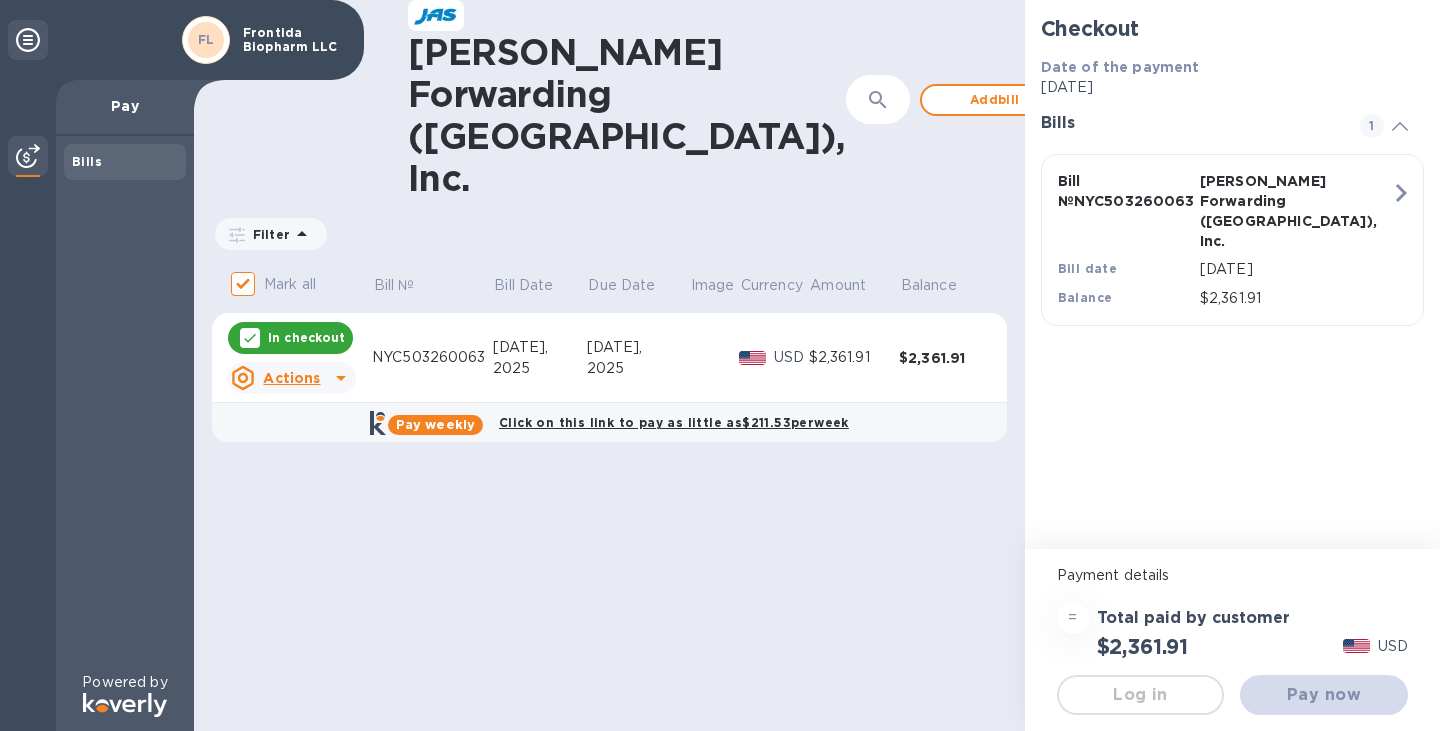 scroll, scrollTop: 0, scrollLeft: 0, axis: both 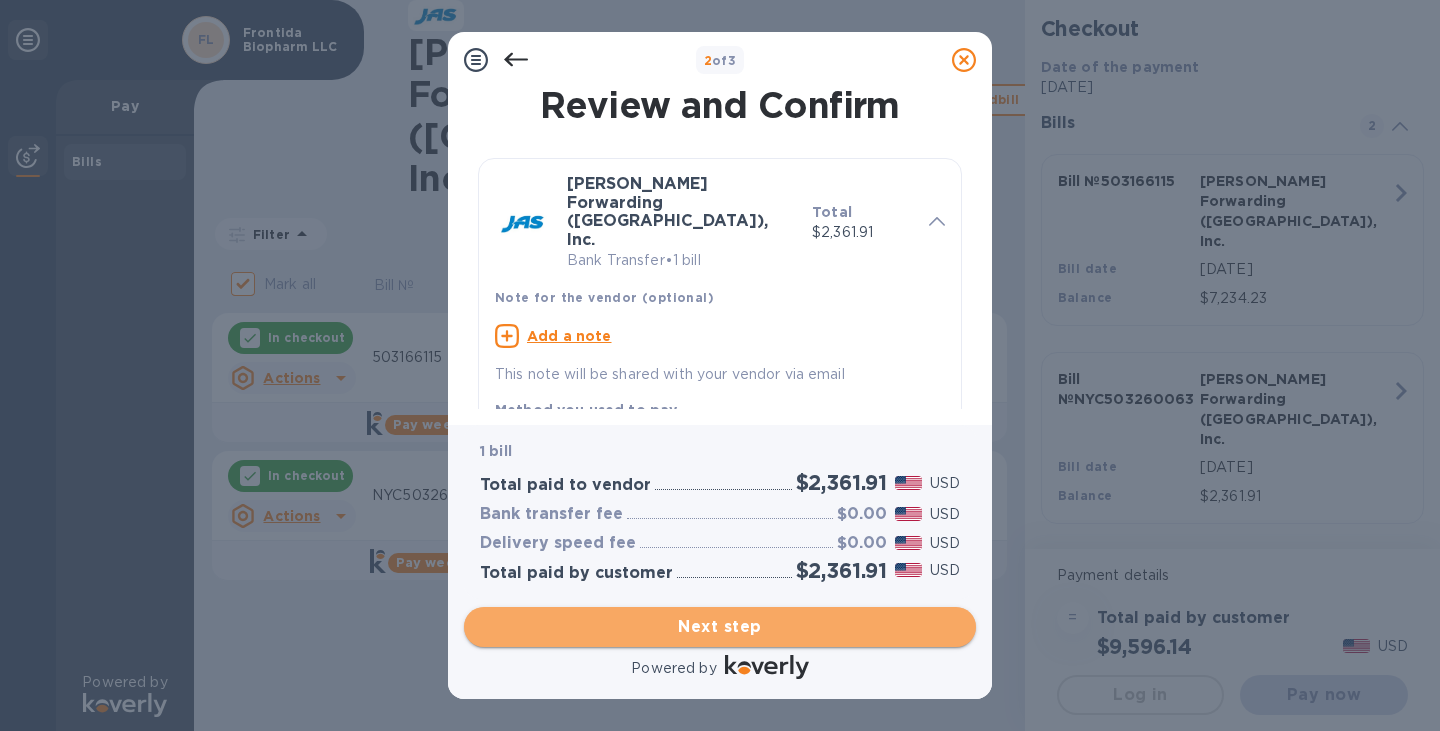 click on "Next step" at bounding box center (720, 627) 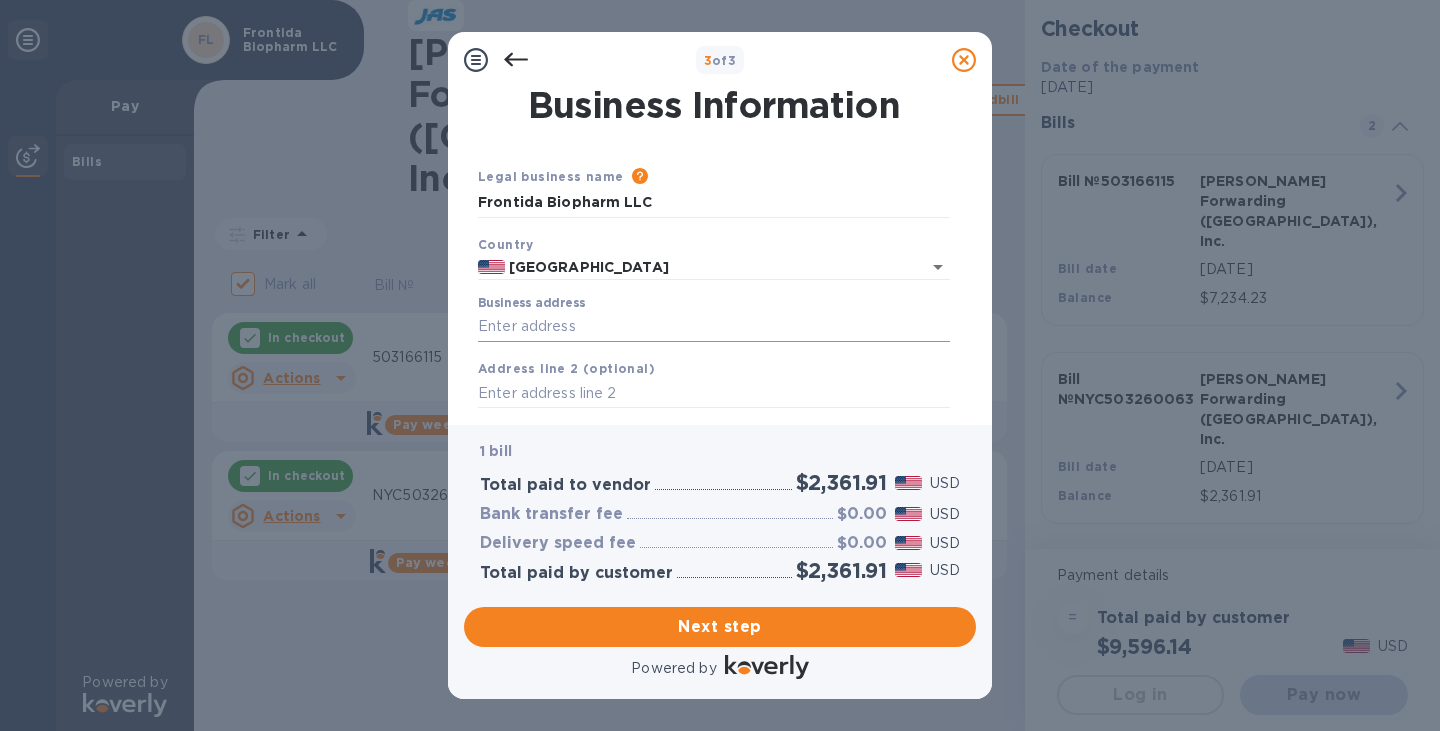 click on "Business address" at bounding box center [714, 327] 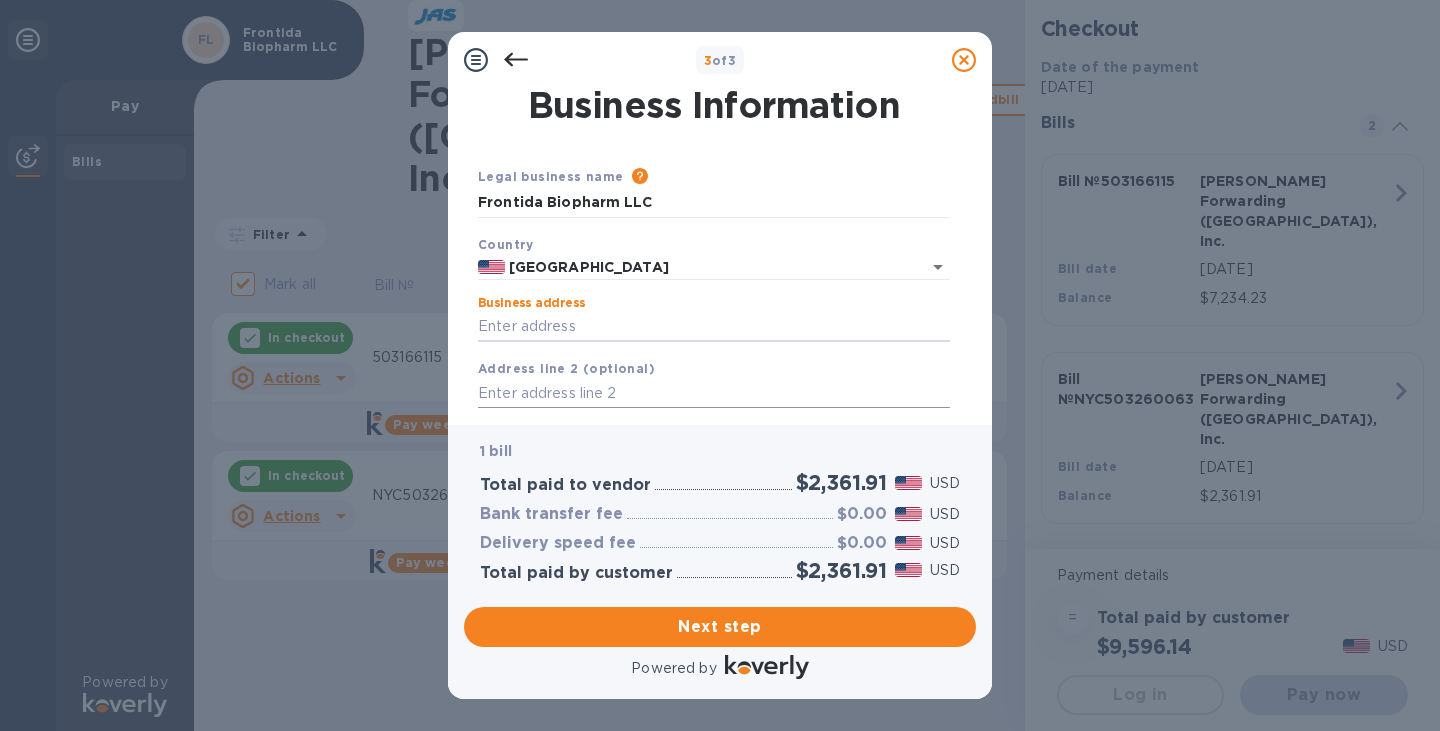 type on "[STREET_ADDRESS][PERSON_NAME]" 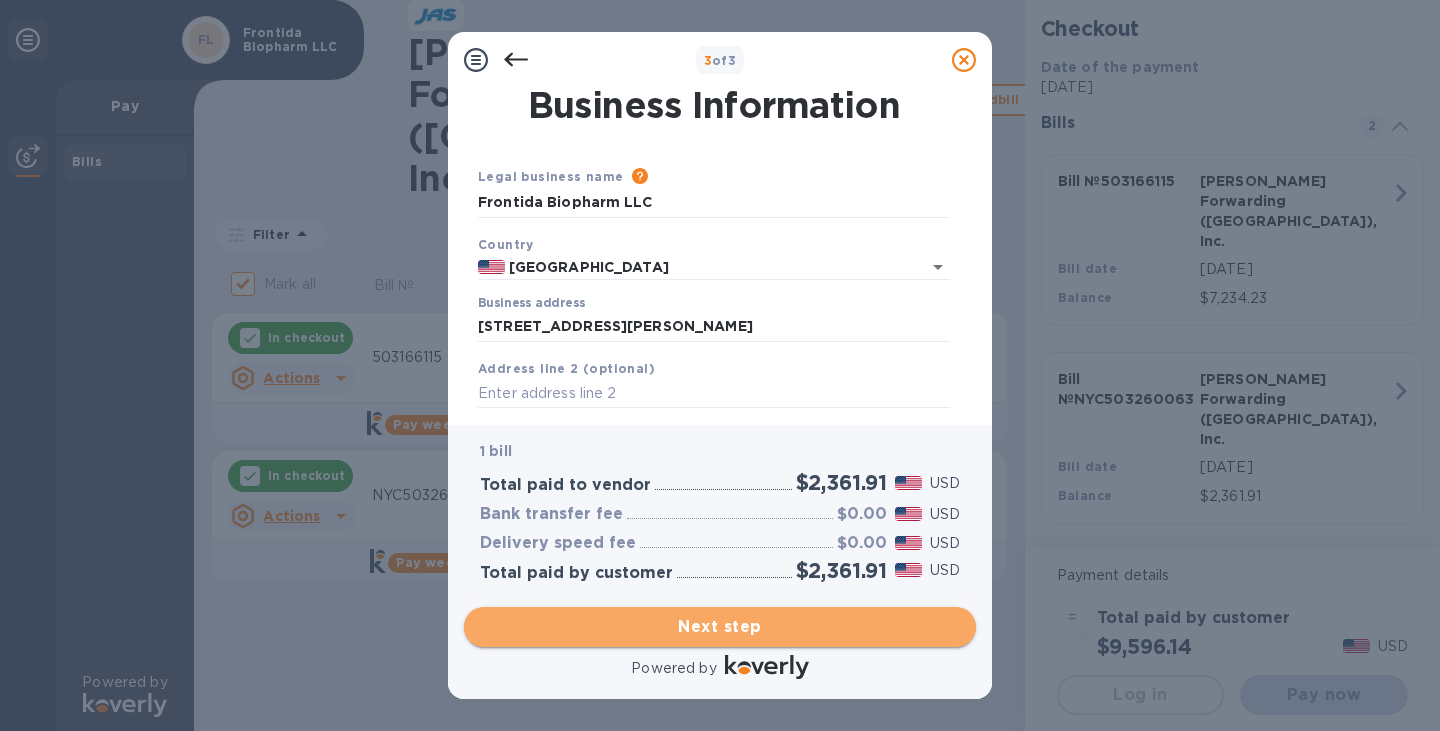 click on "Next step" at bounding box center (720, 627) 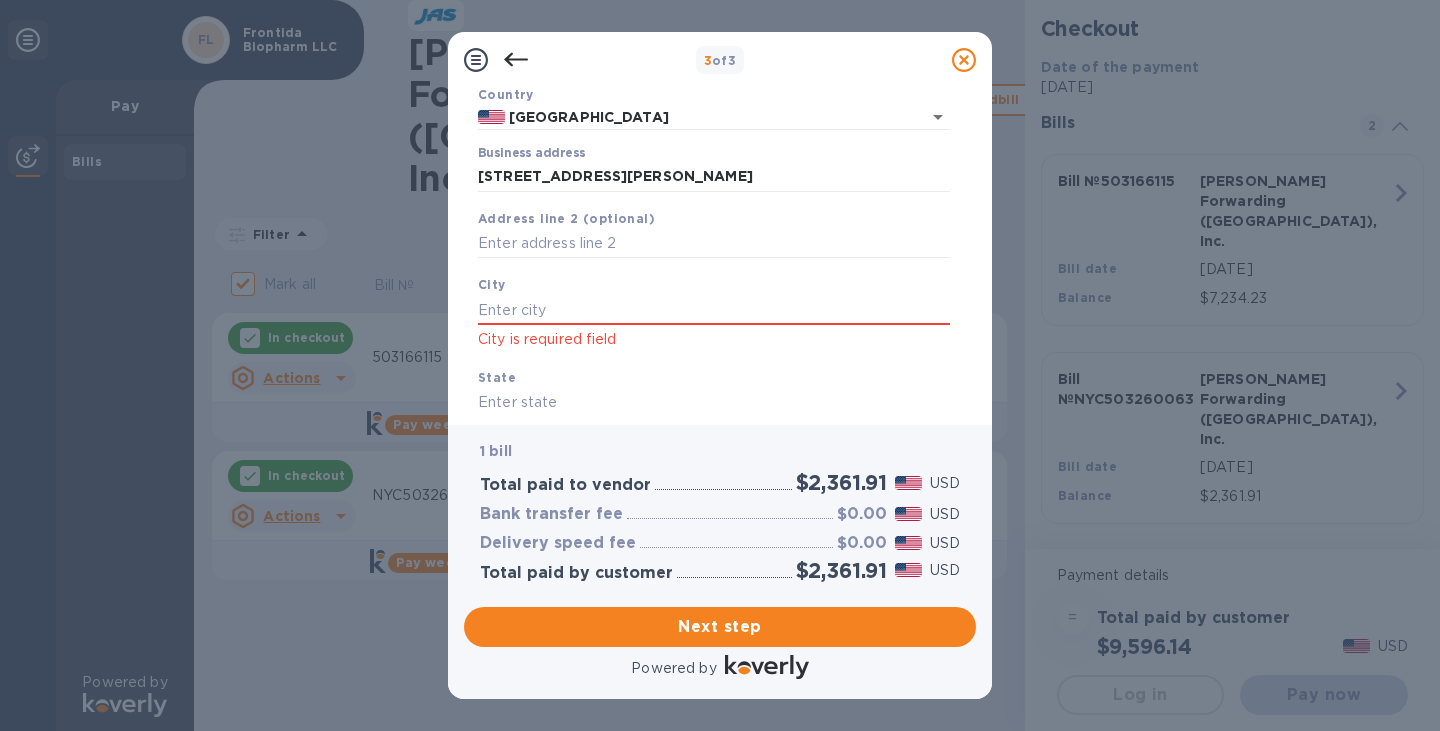 scroll, scrollTop: 160, scrollLeft: 0, axis: vertical 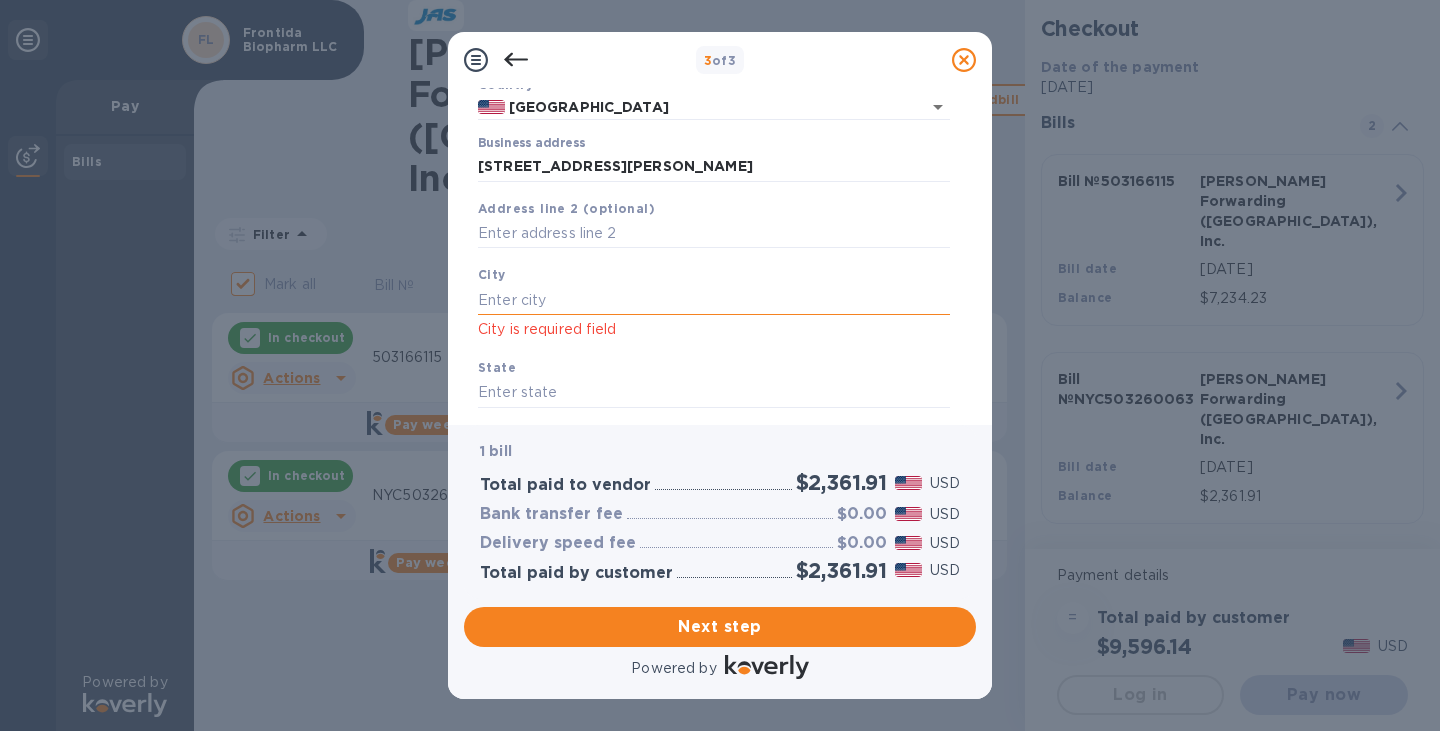 click at bounding box center (714, 300) 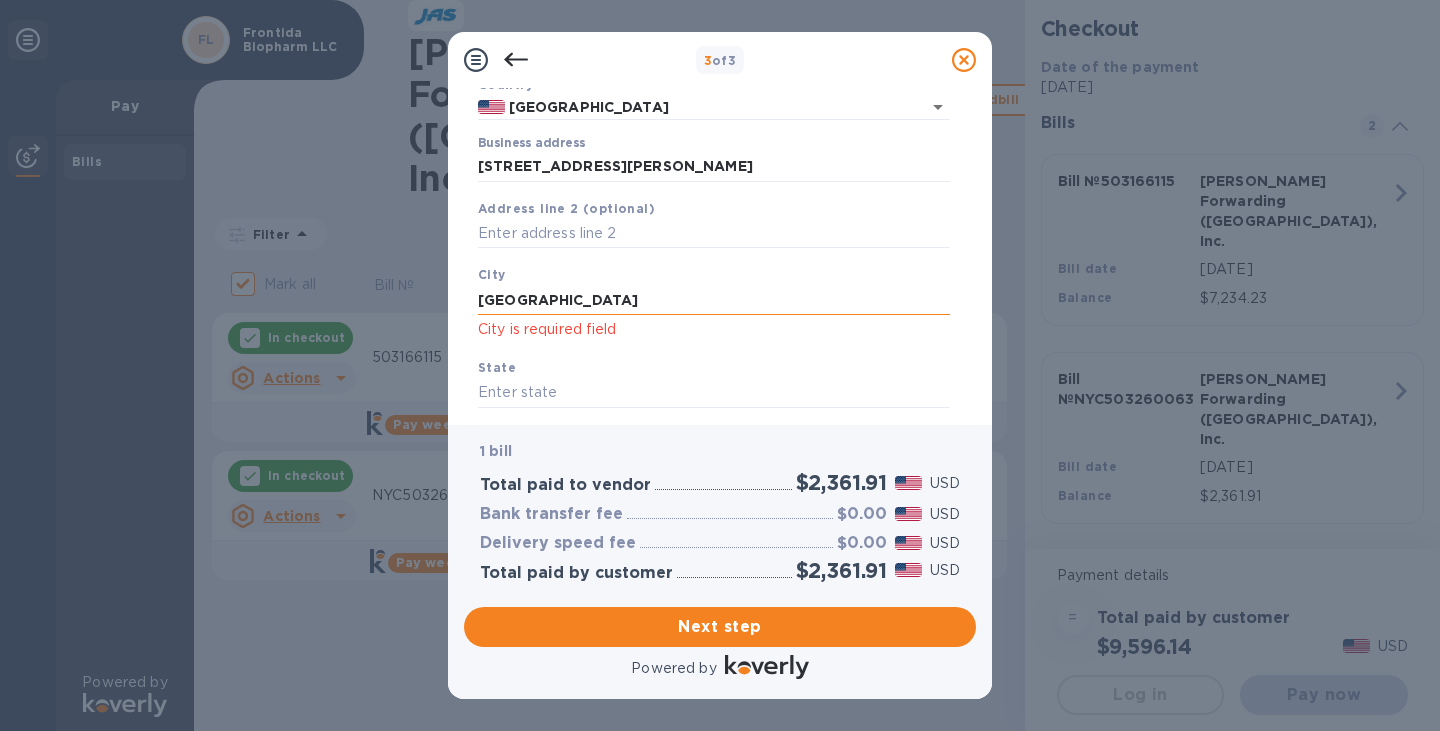 type on "[GEOGRAPHIC_DATA]" 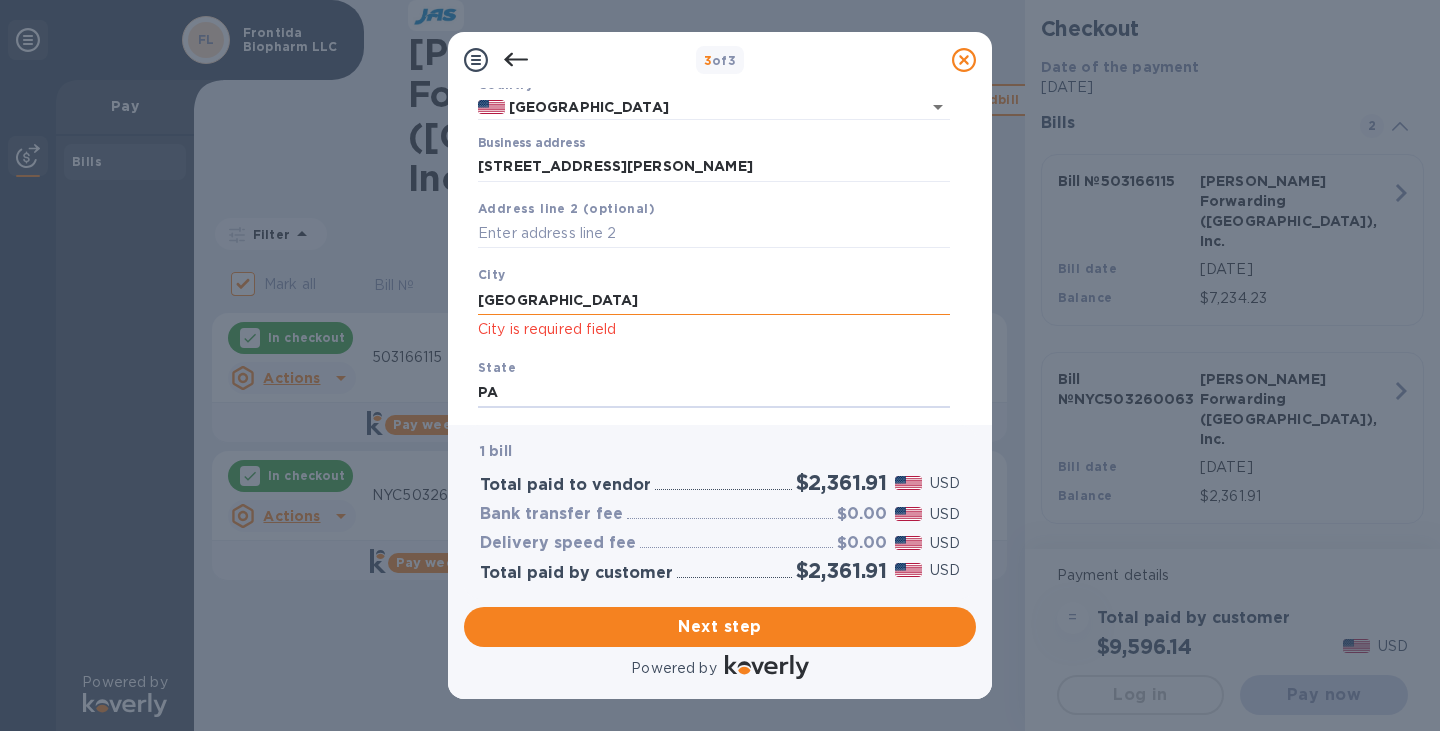 type on "PA" 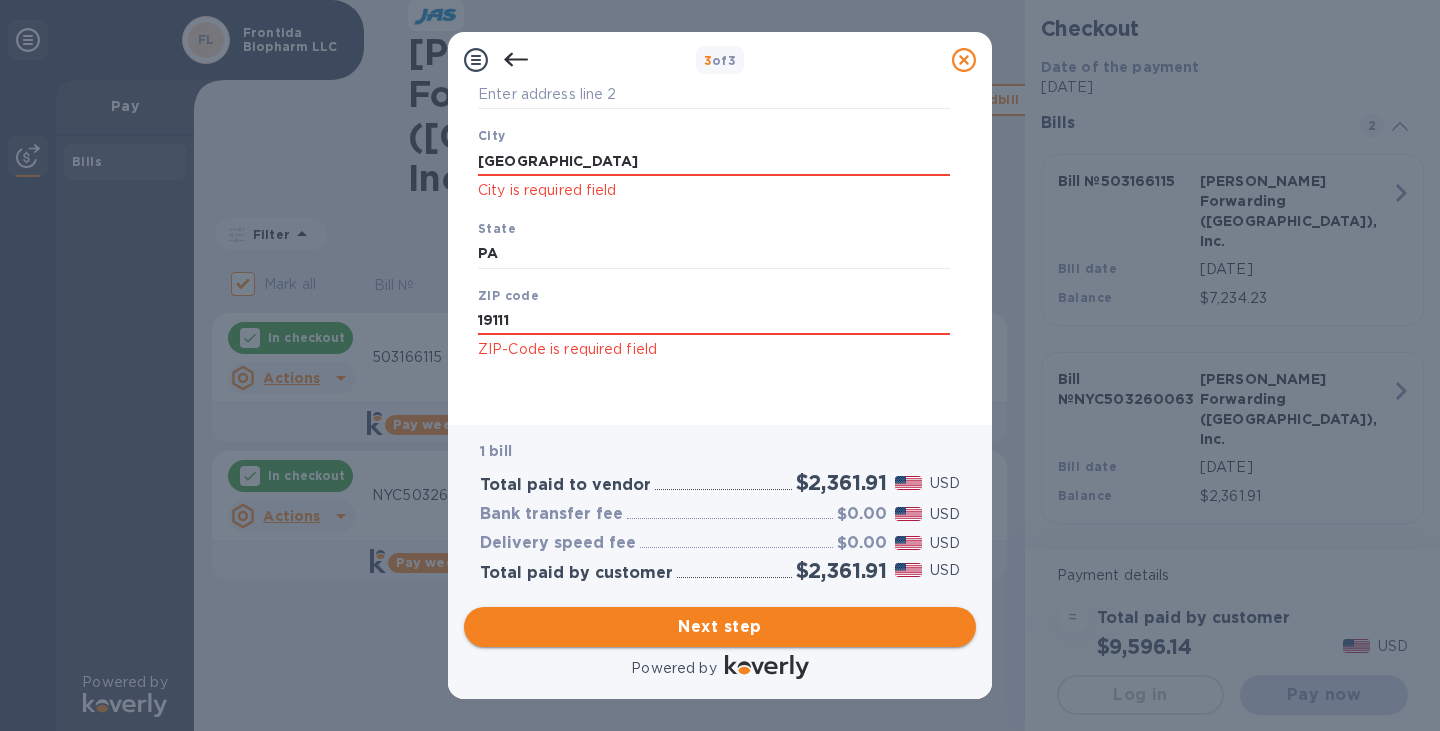 type on "19111" 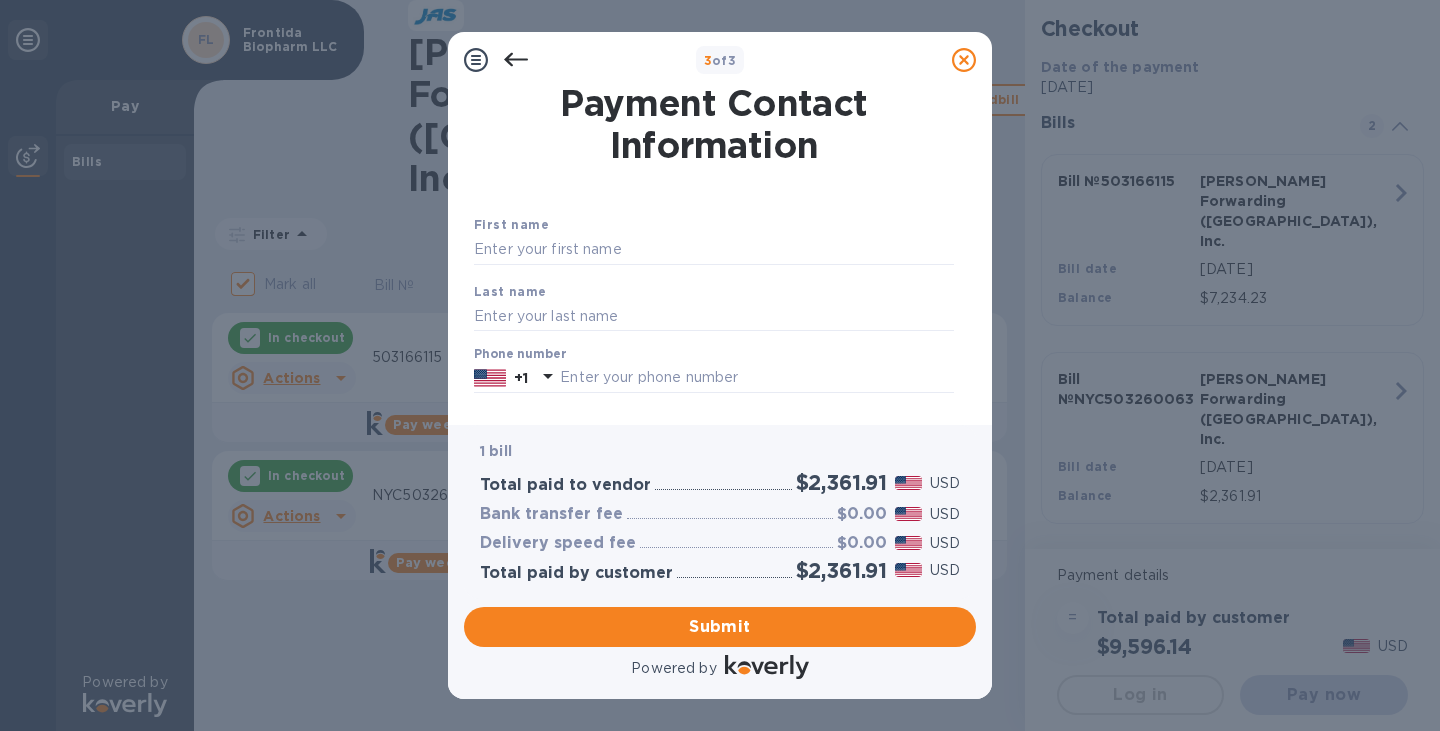 scroll, scrollTop: 0, scrollLeft: 0, axis: both 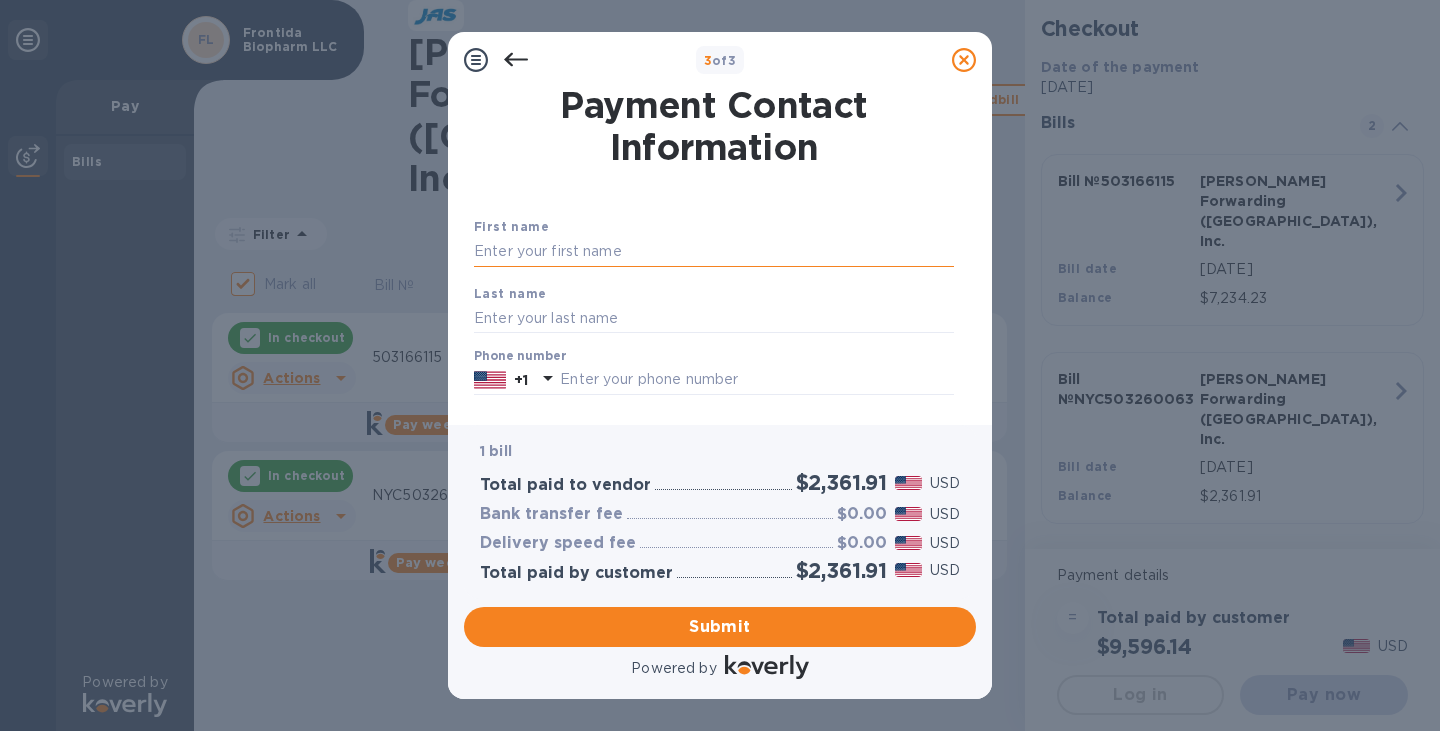 click at bounding box center (714, 252) 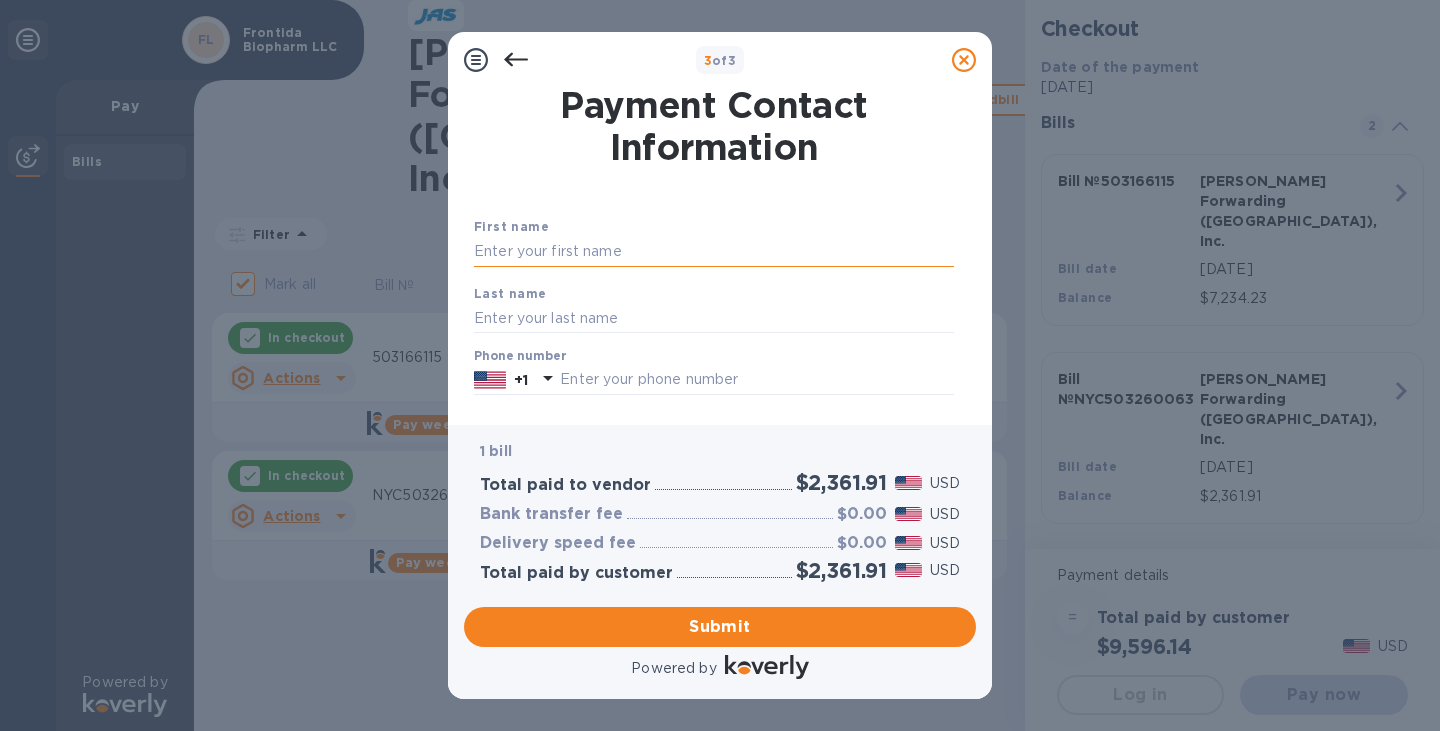 type on "D" 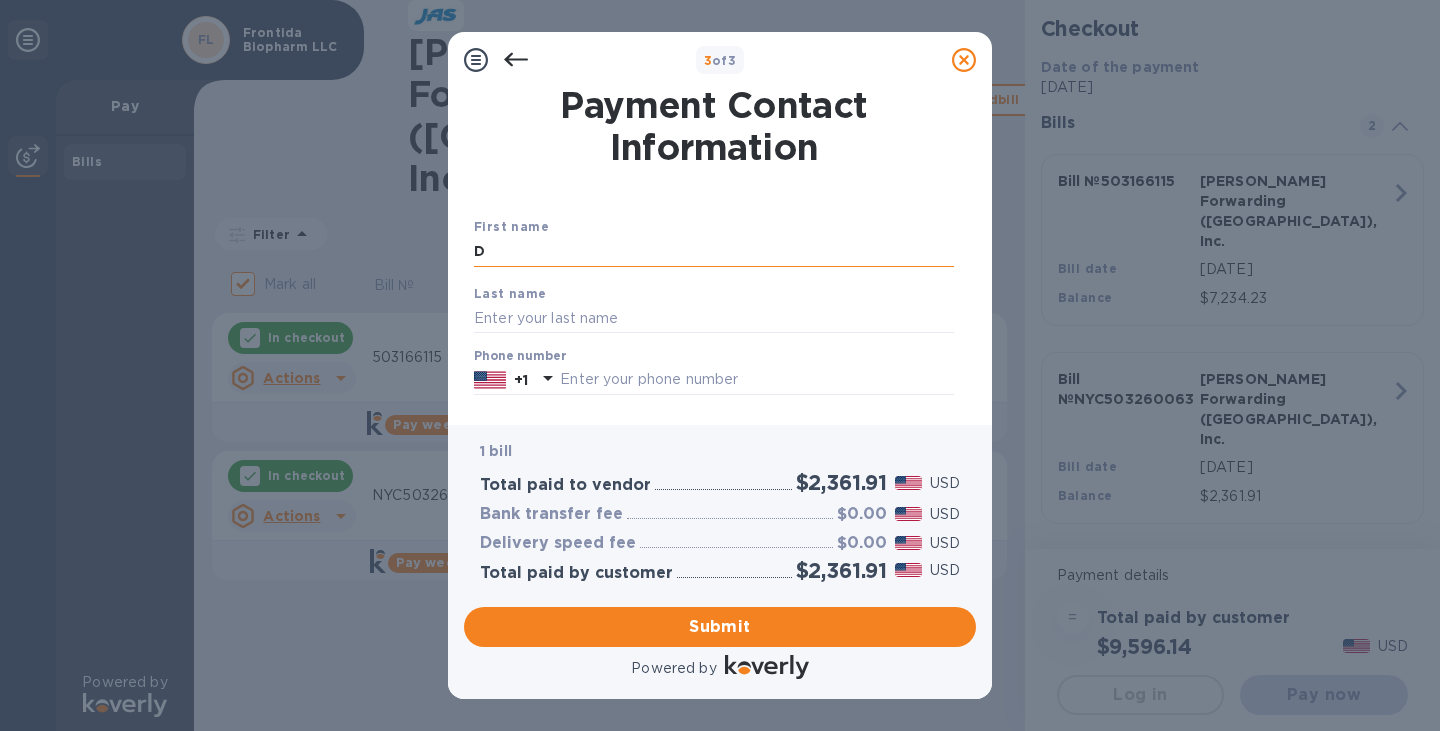 type 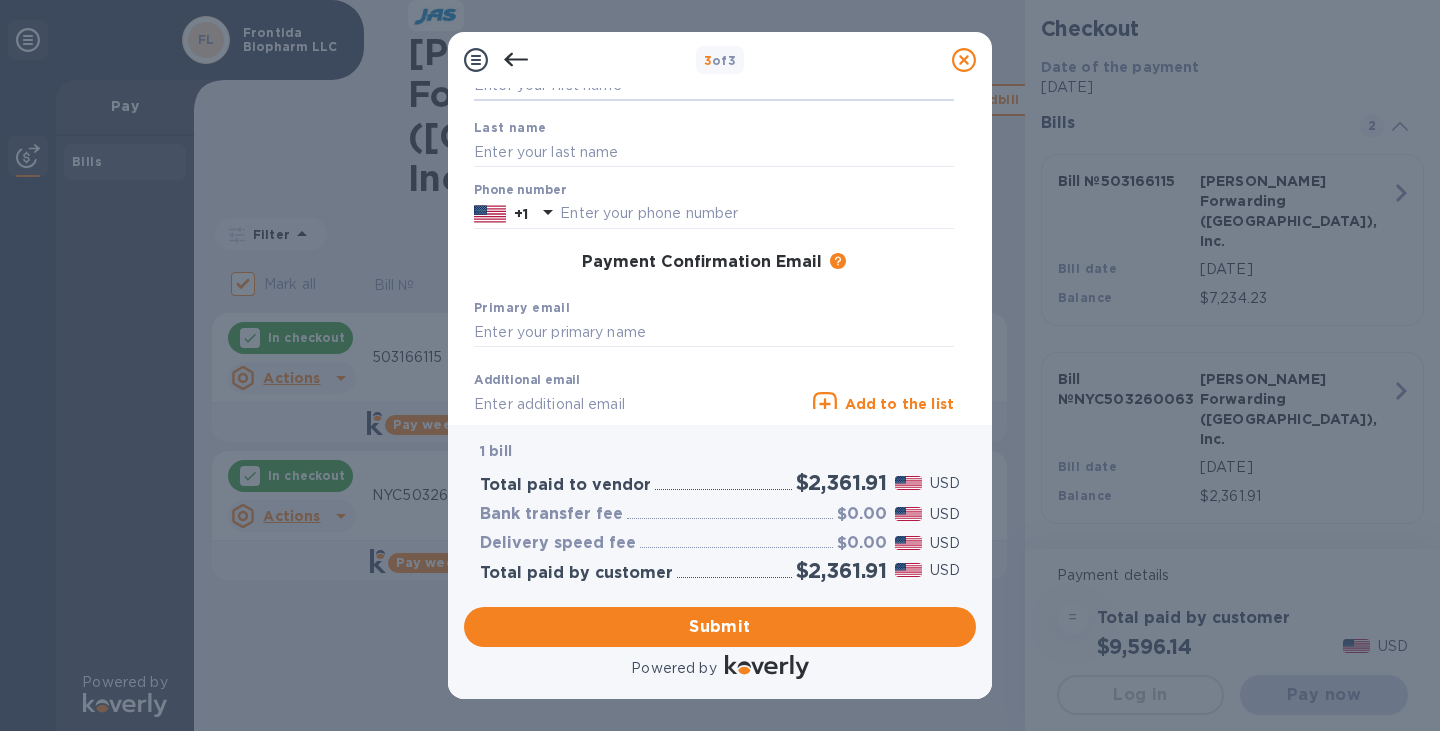 scroll, scrollTop: 200, scrollLeft: 0, axis: vertical 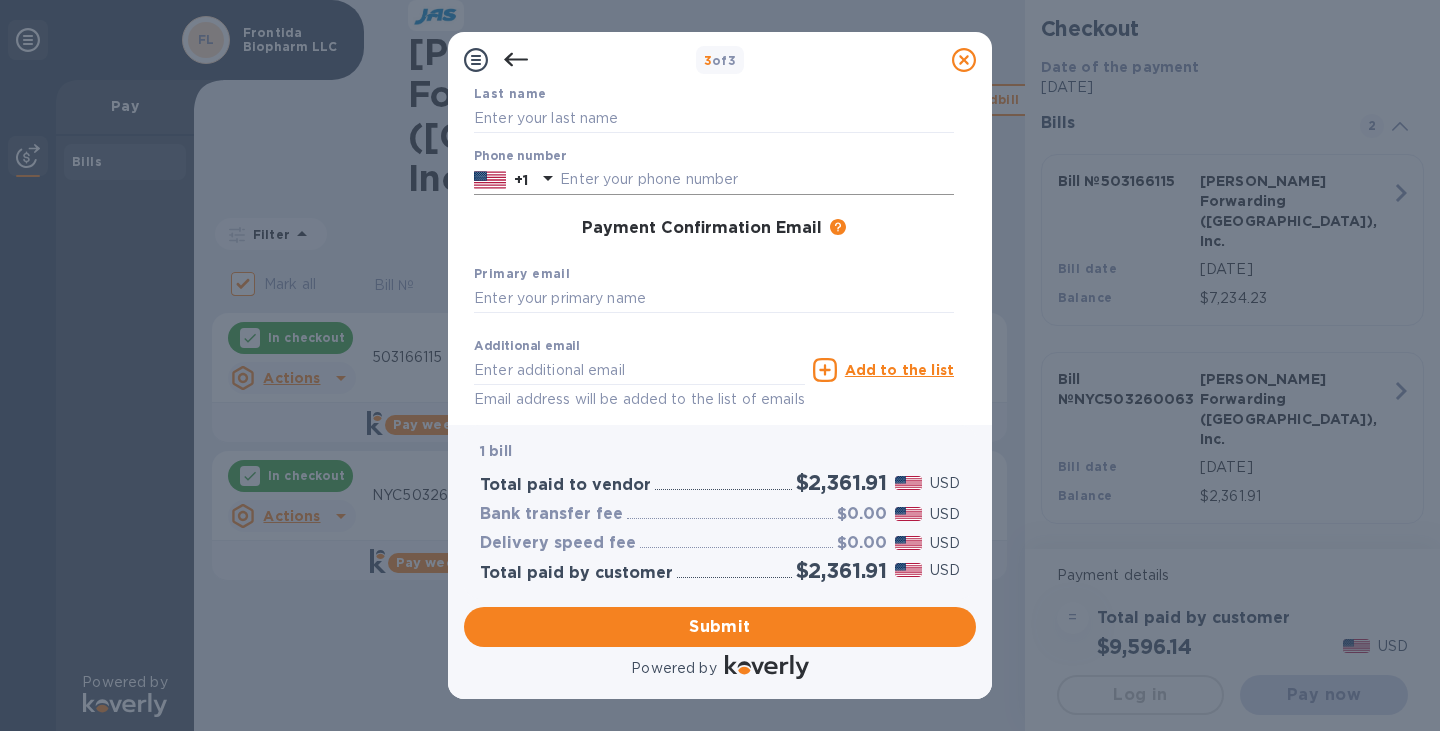 click at bounding box center (757, 180) 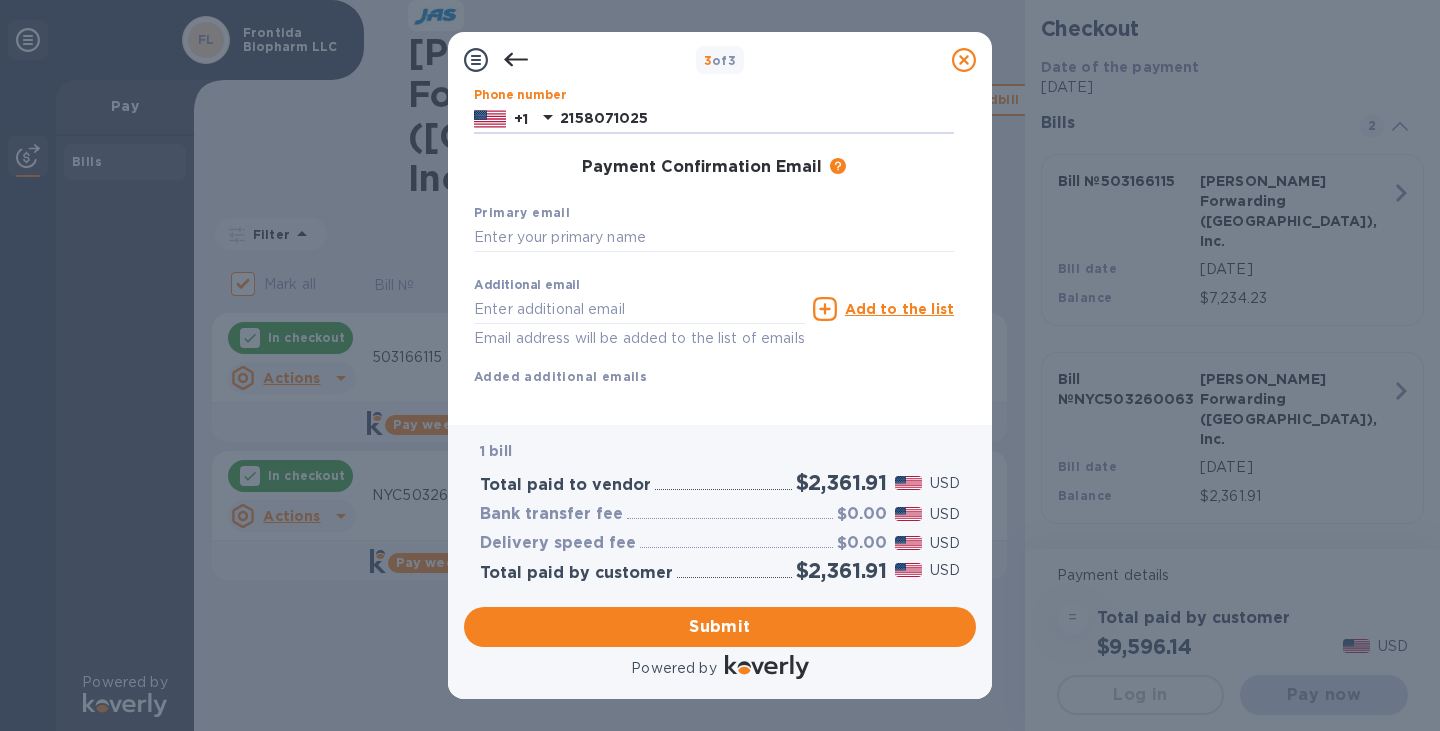 scroll, scrollTop: 294, scrollLeft: 0, axis: vertical 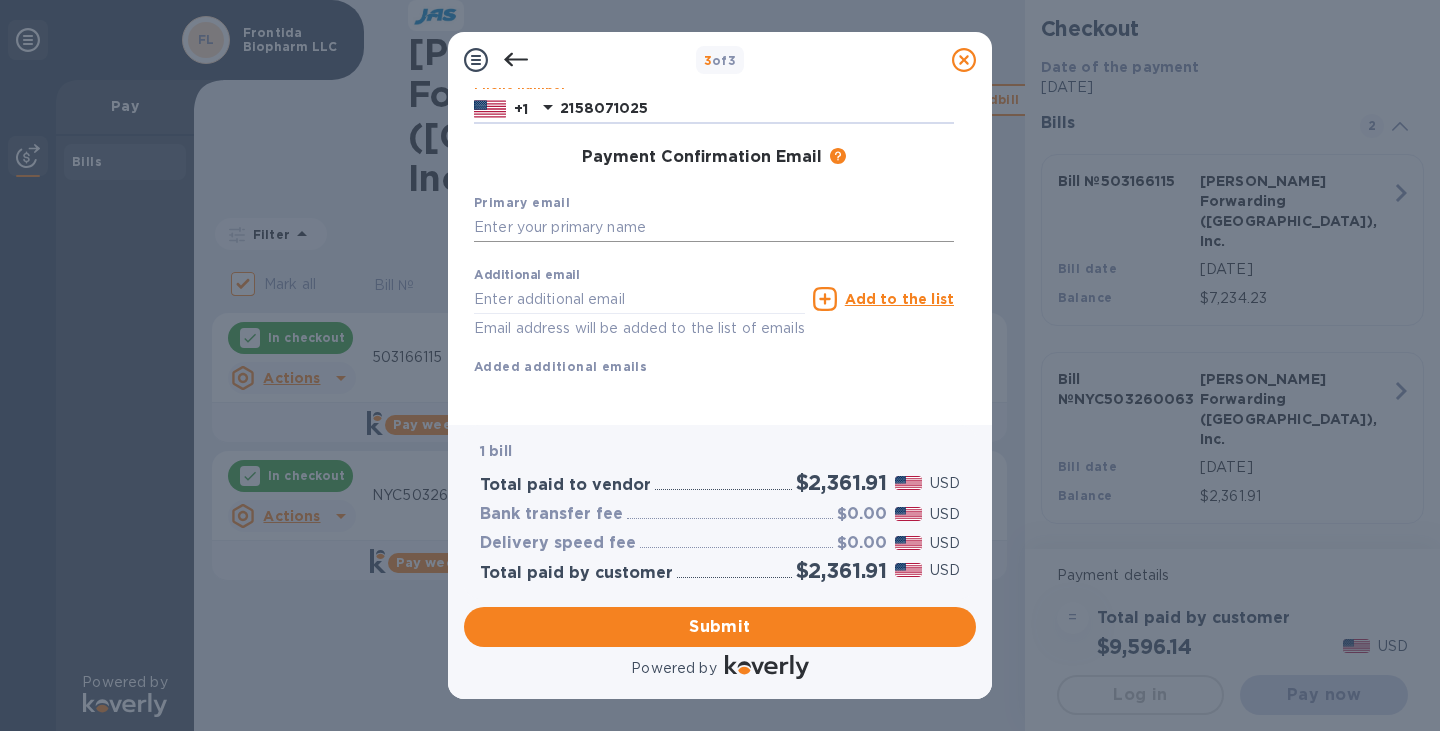 type on "2158071025" 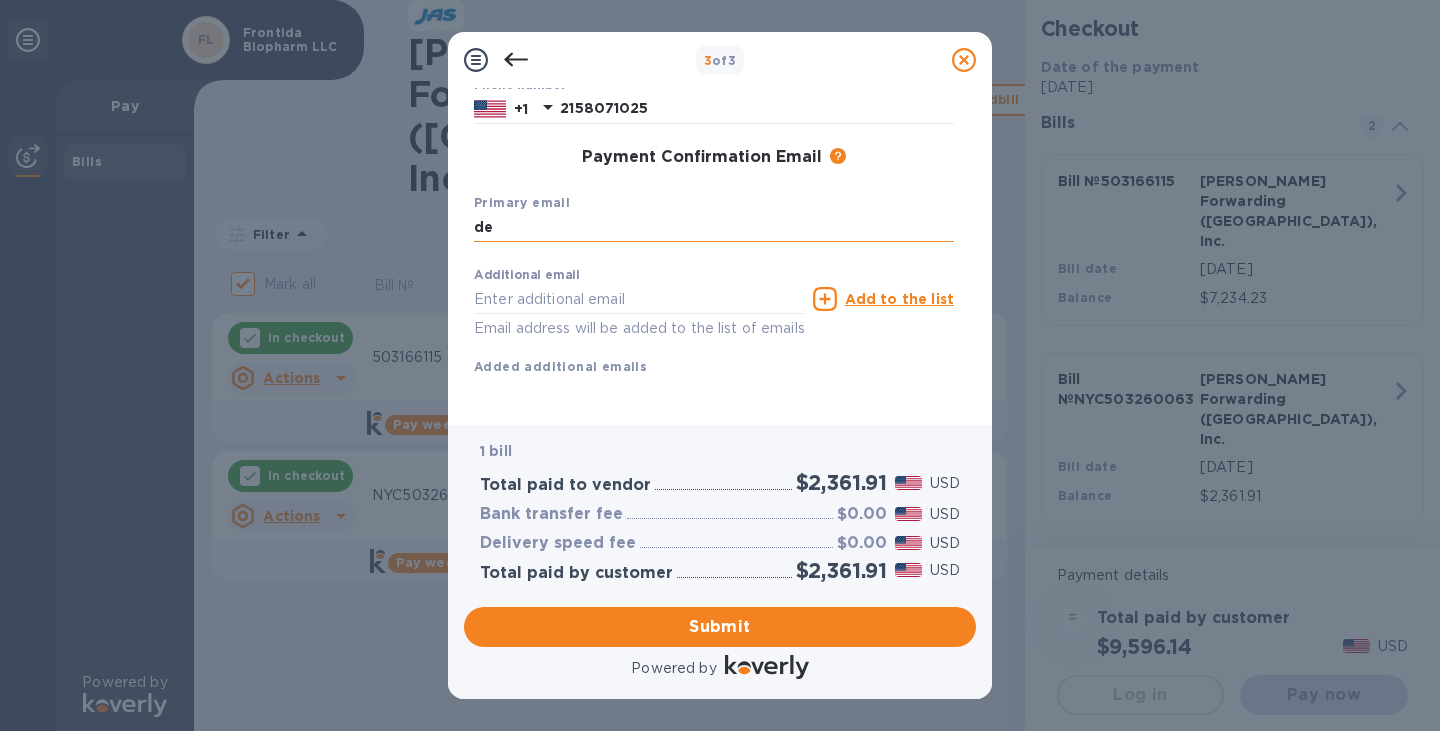 type on "d" 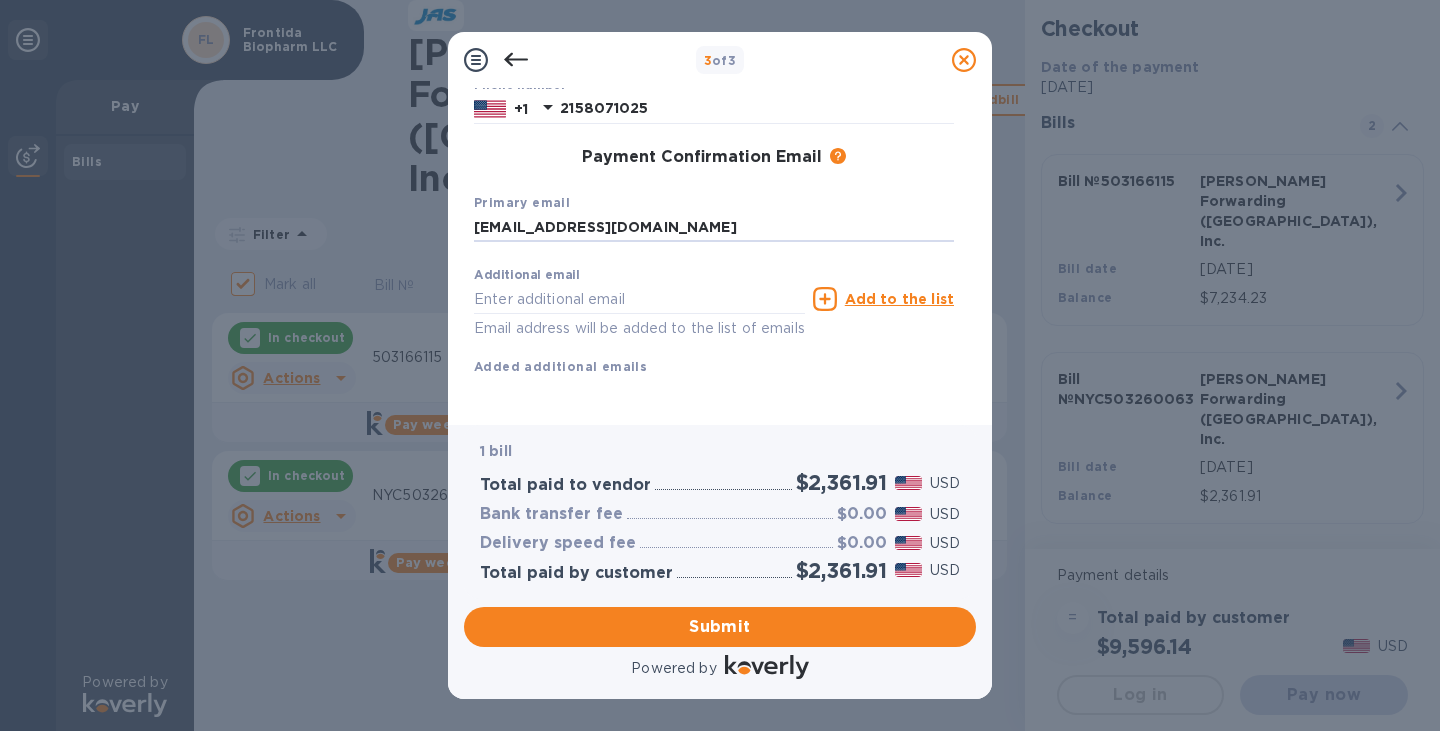 scroll, scrollTop: 294, scrollLeft: 0, axis: vertical 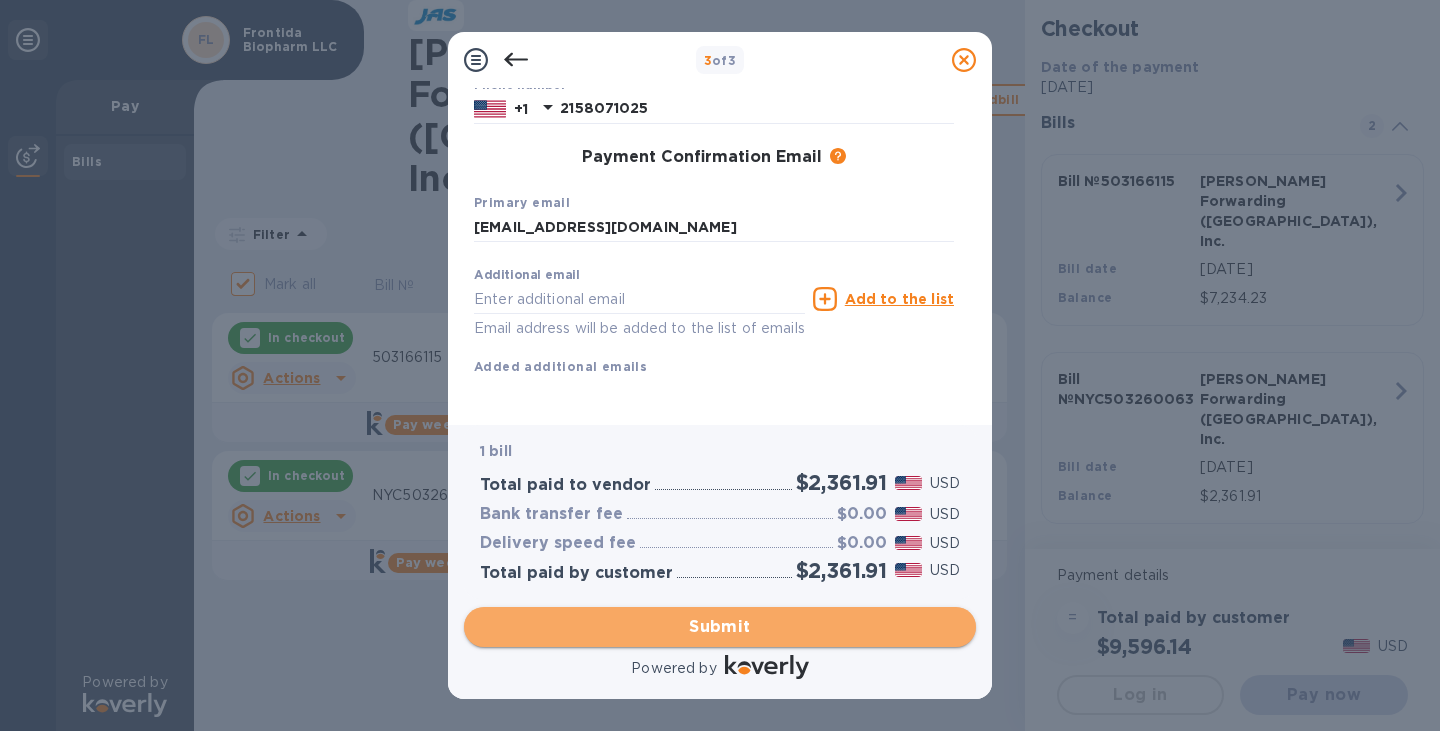 click on "Submit" at bounding box center (720, 627) 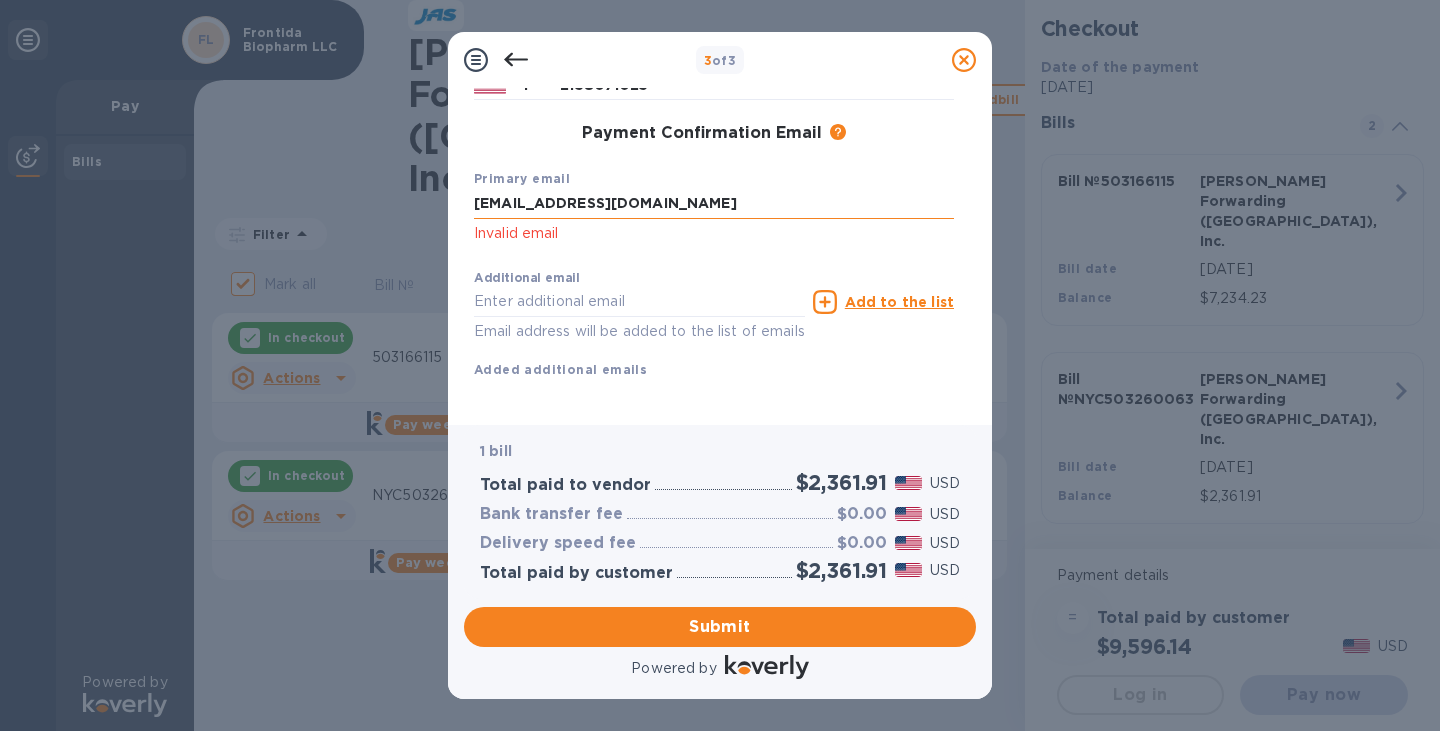click on "[EMAIL_ADDRESS][DOMAIN_NAME]" at bounding box center (714, 204) 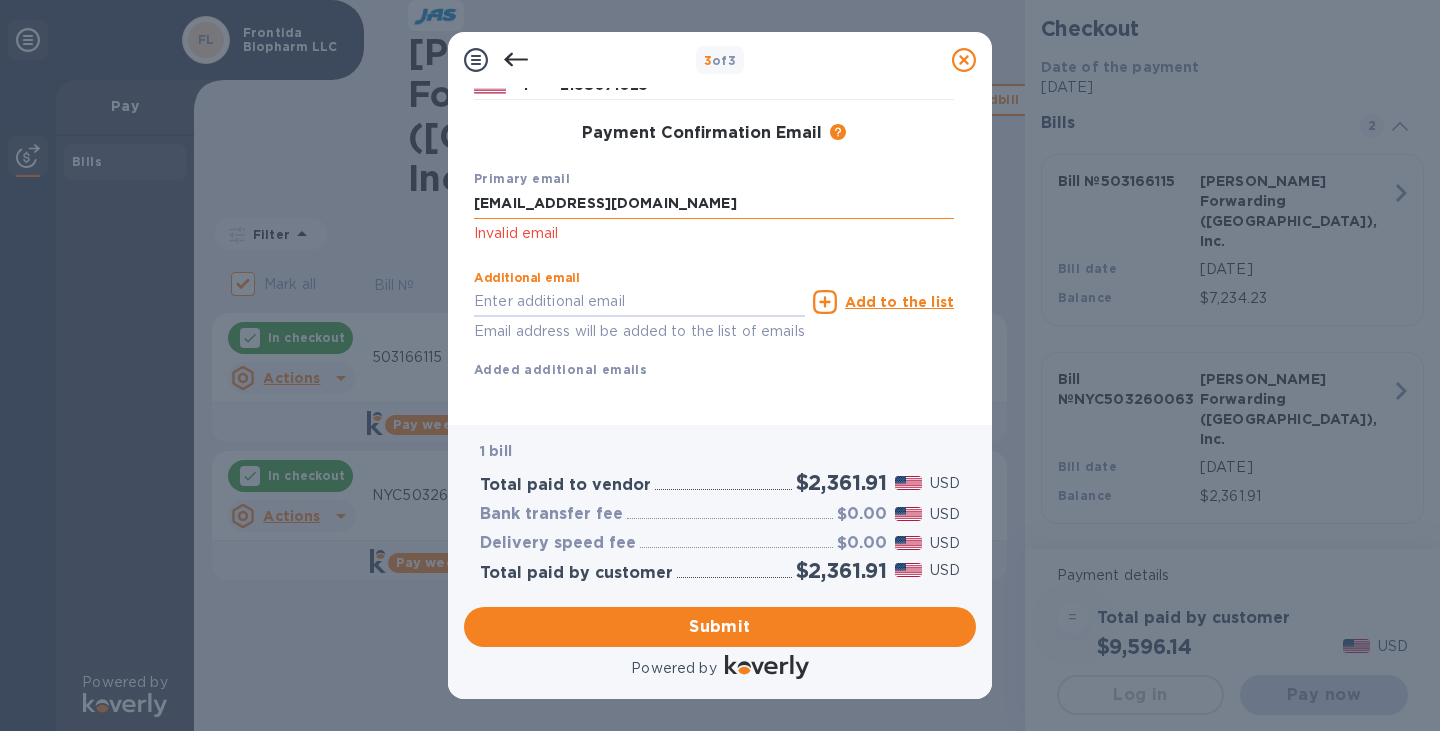 click on "[EMAIL_ADDRESS][DOMAIN_NAME]" at bounding box center [714, 204] 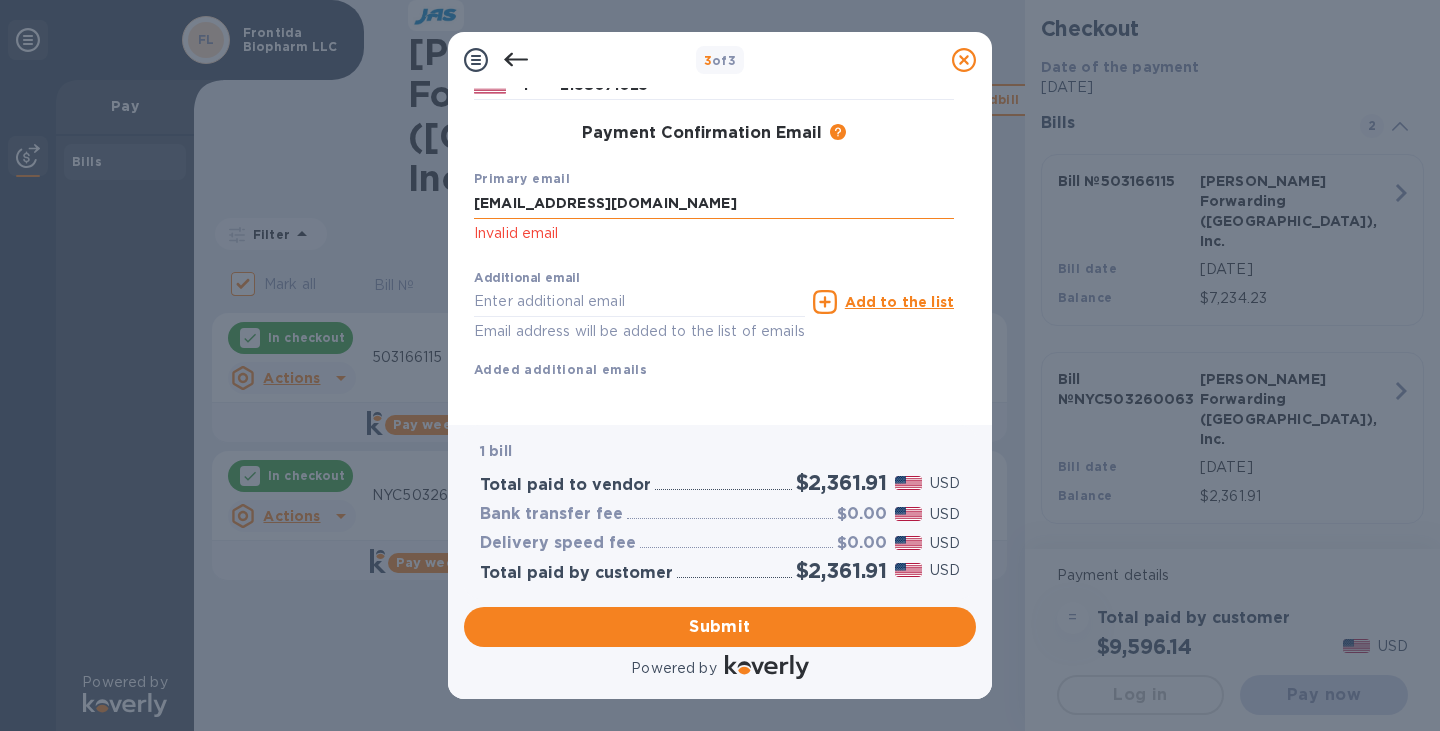 click on "[EMAIL_ADDRESS][DOMAIN_NAME]" at bounding box center (714, 204) 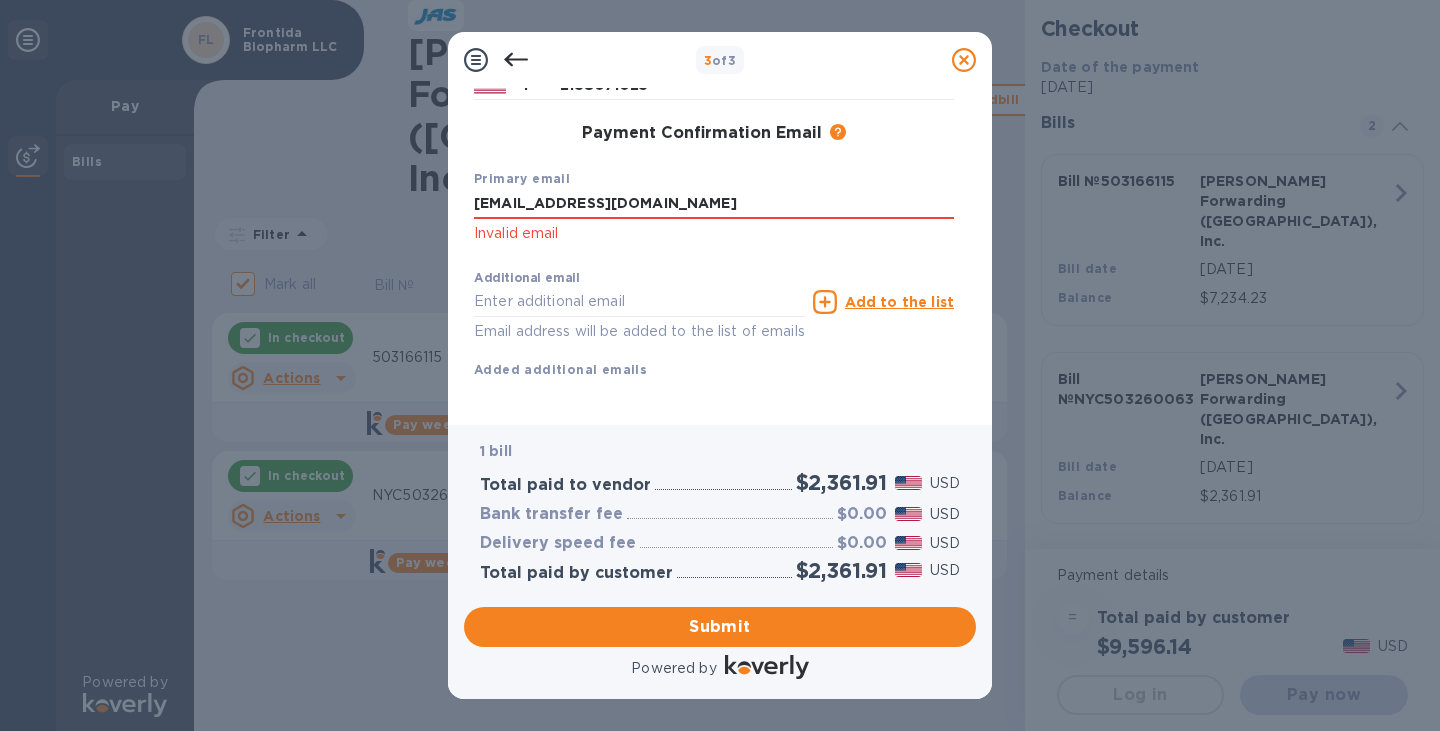 type on "[EMAIL_ADDRESS][DOMAIN_NAME]" 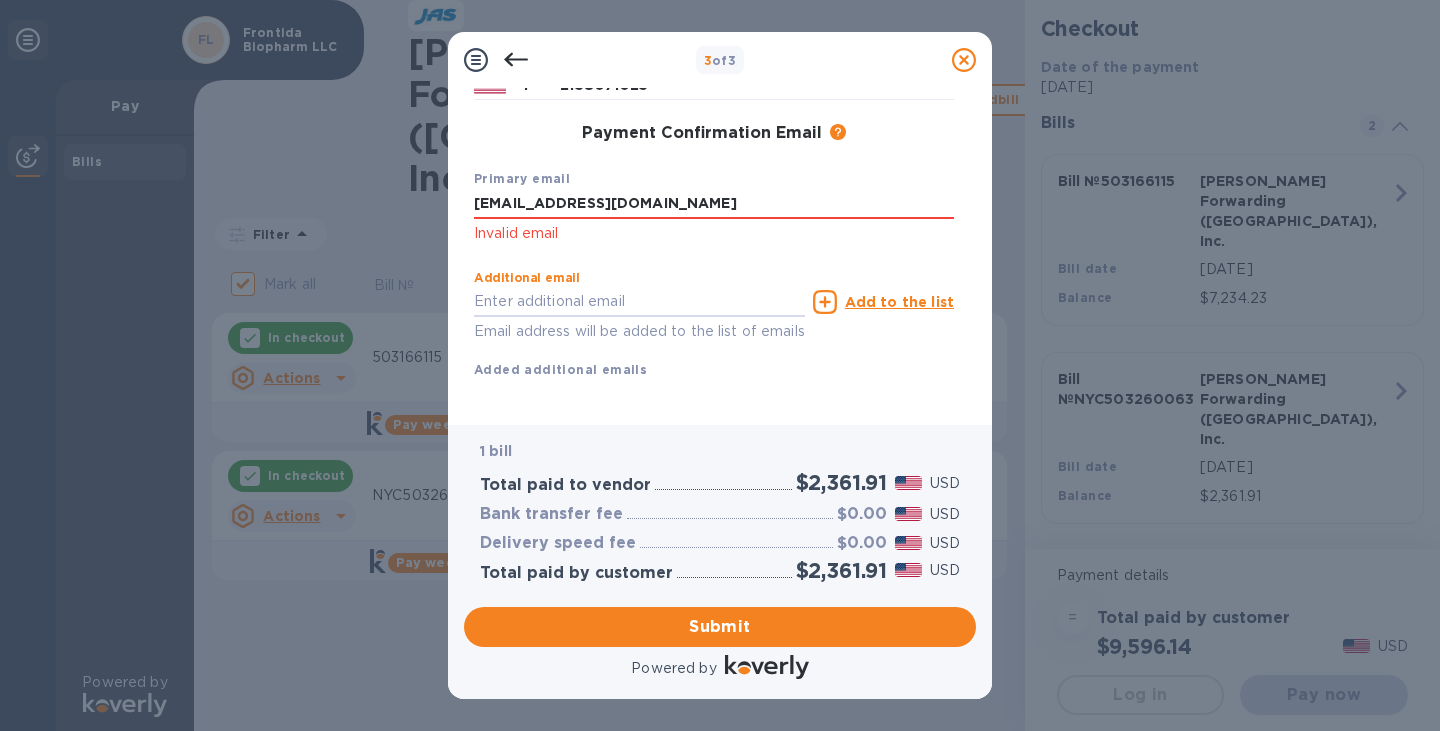 scroll, scrollTop: 0, scrollLeft: 0, axis: both 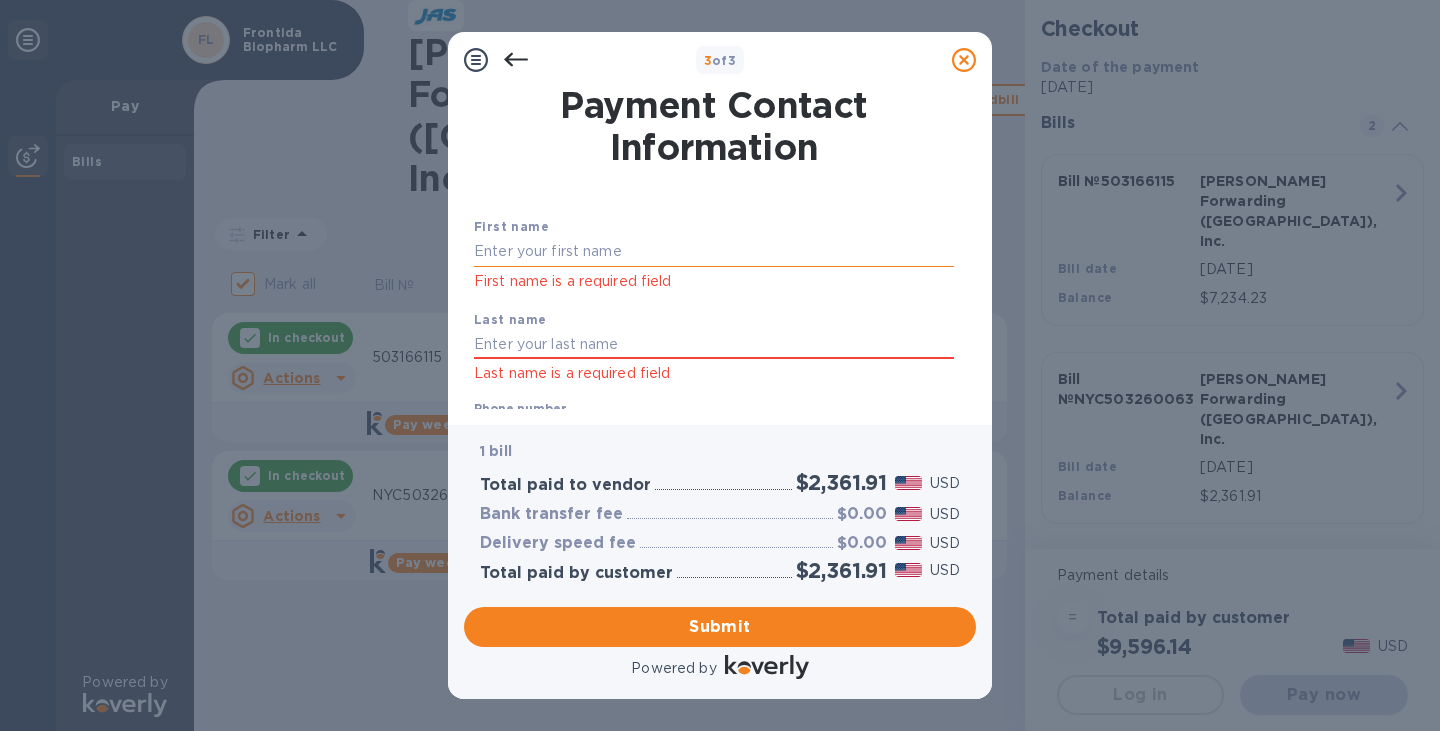 click at bounding box center [714, 252] 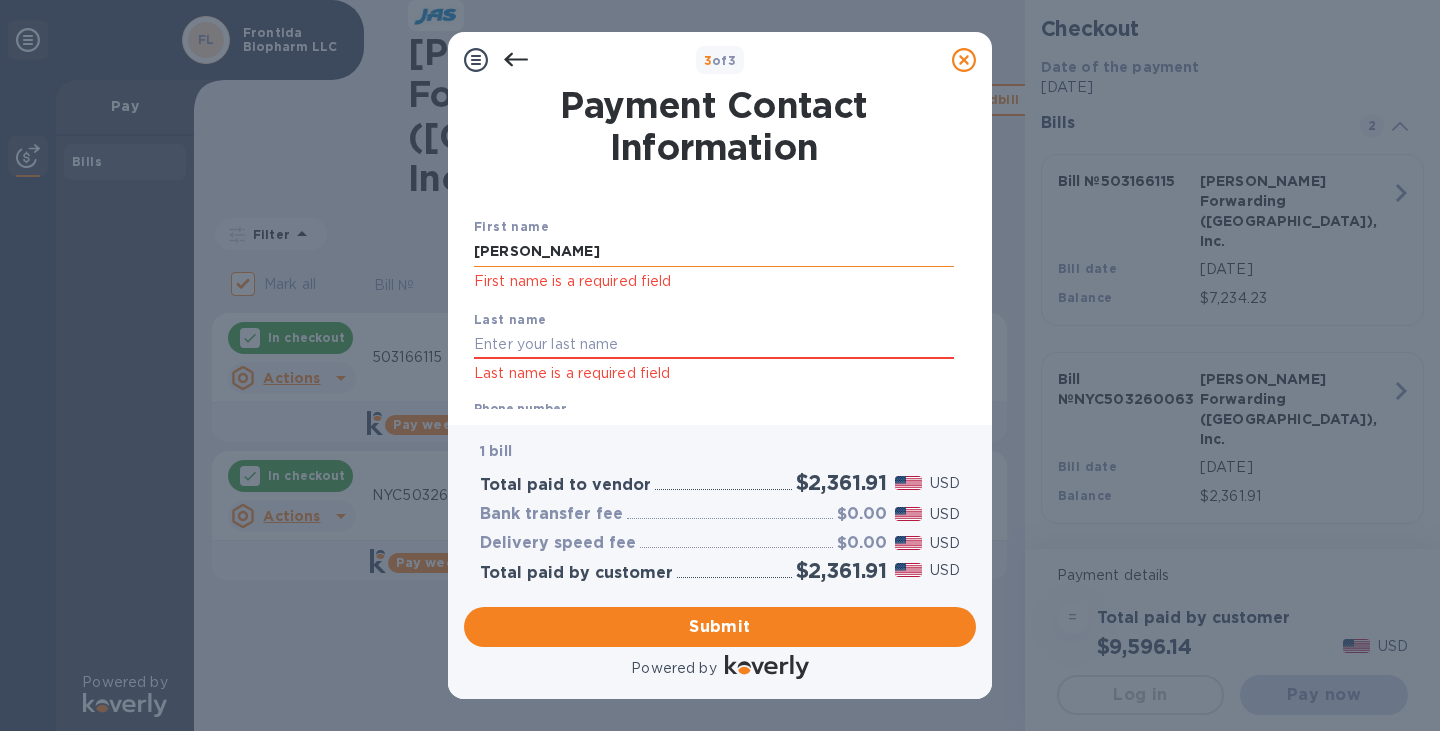 type on "[PERSON_NAME]" 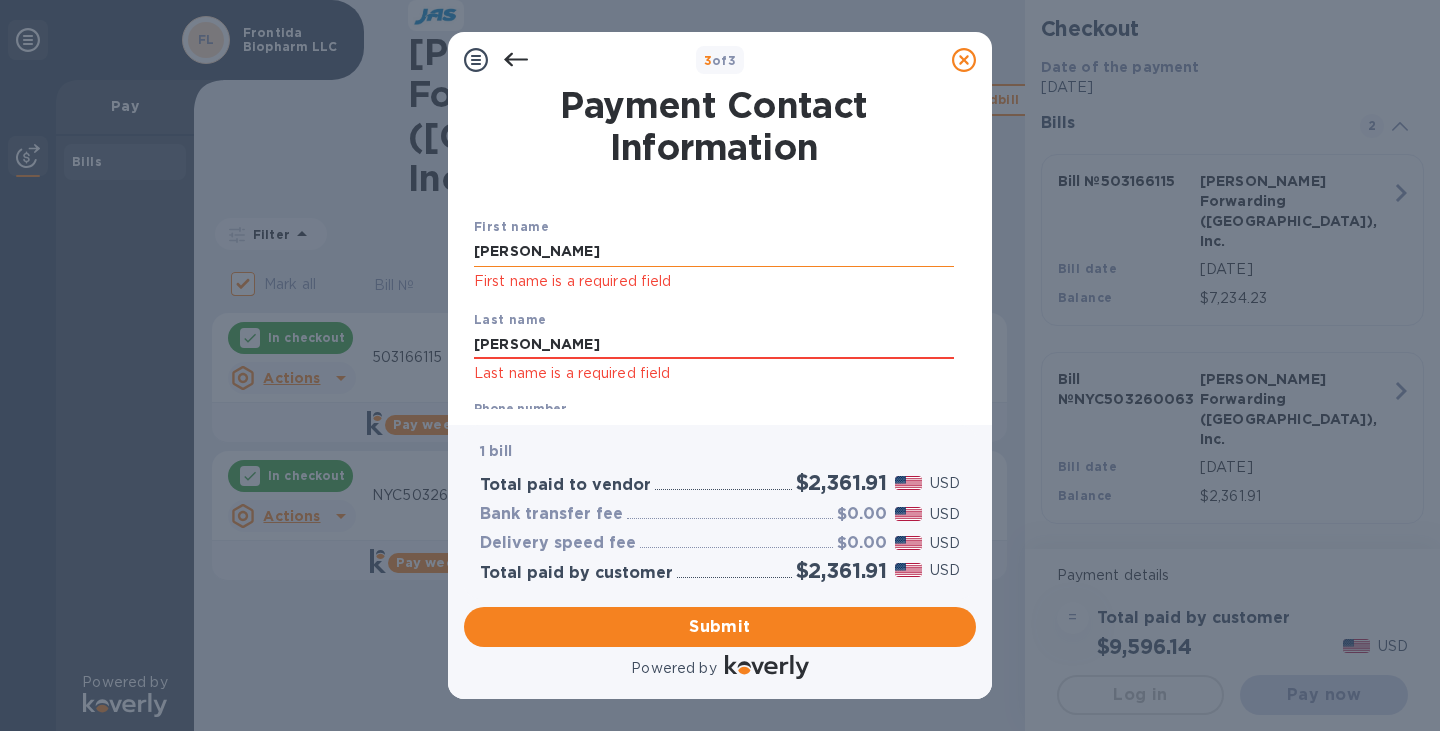 type on "[PERSON_NAME]" 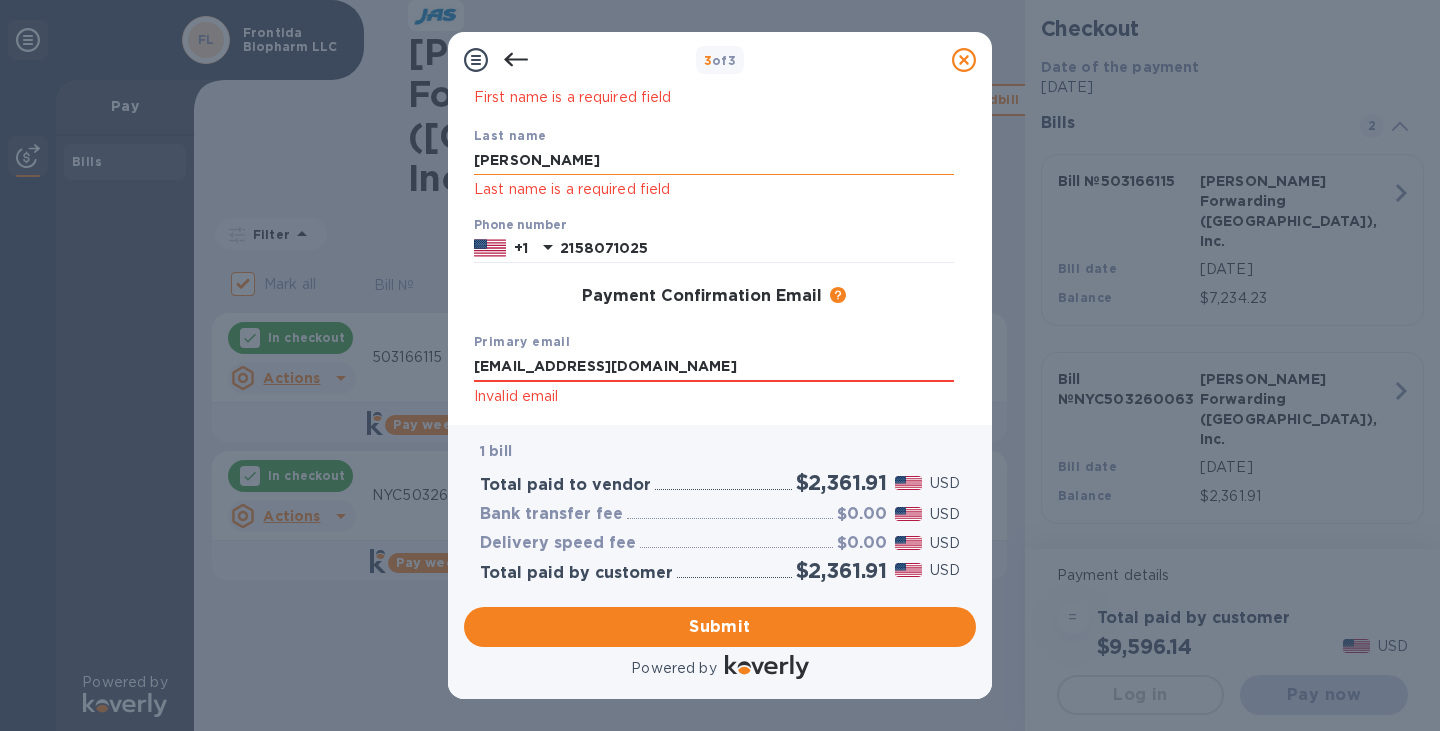 click on "[PERSON_NAME]" at bounding box center [714, 161] 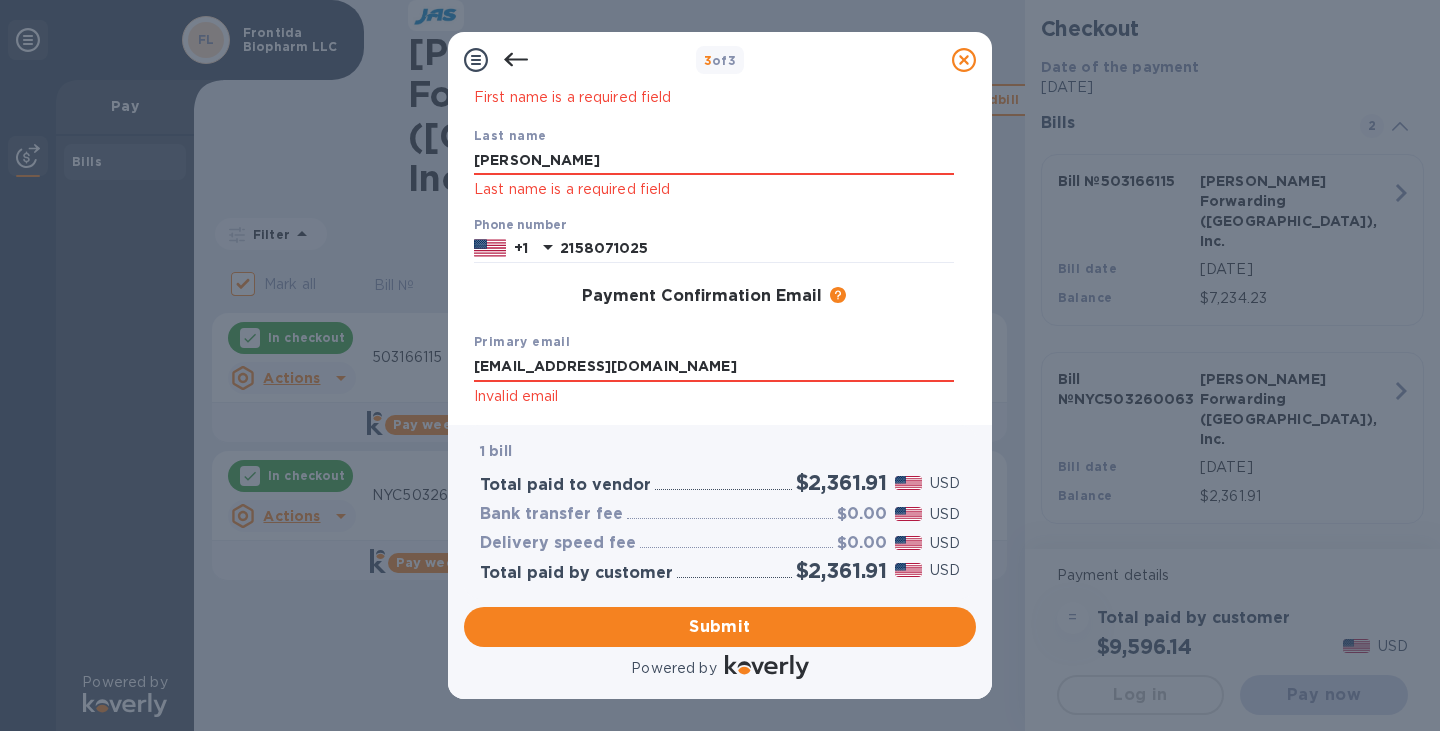 scroll, scrollTop: 0, scrollLeft: 0, axis: both 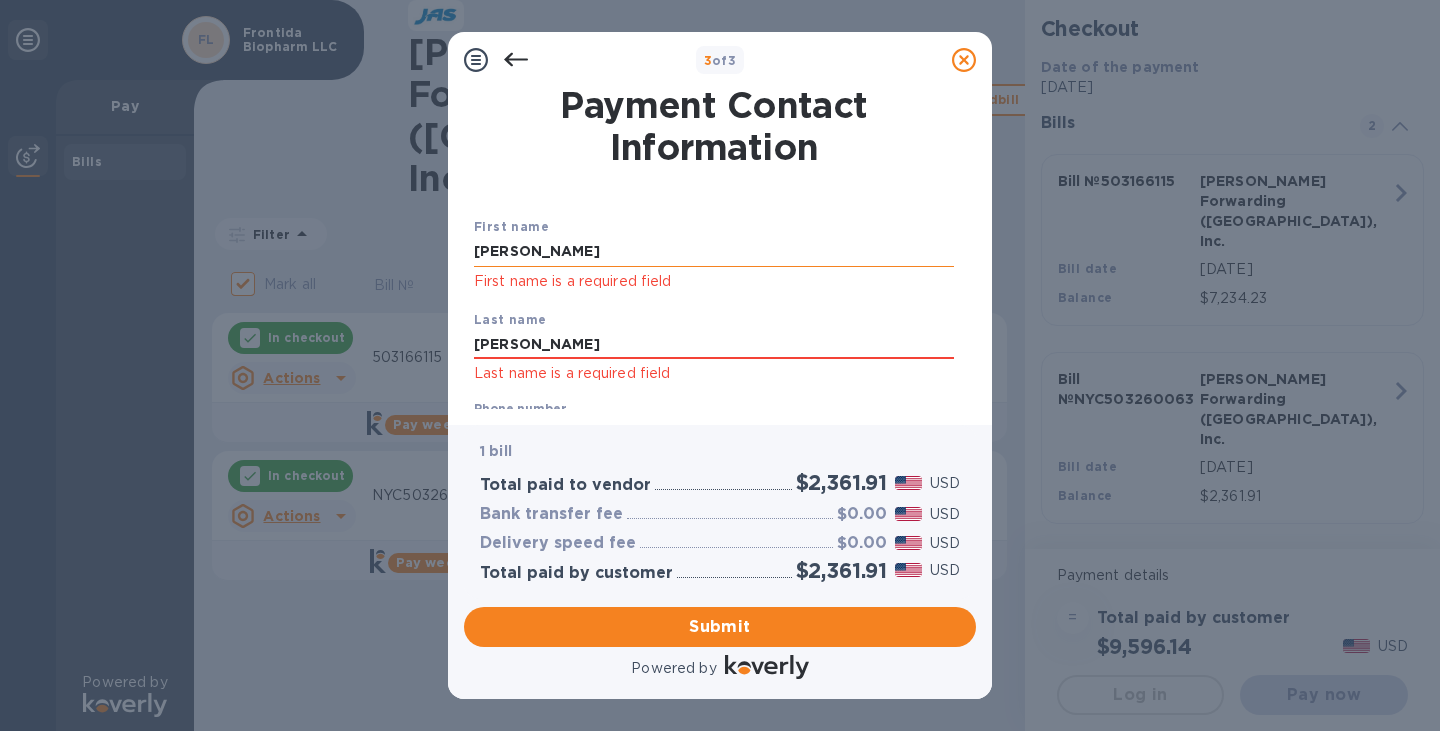 click on "[PERSON_NAME]" at bounding box center (714, 252) 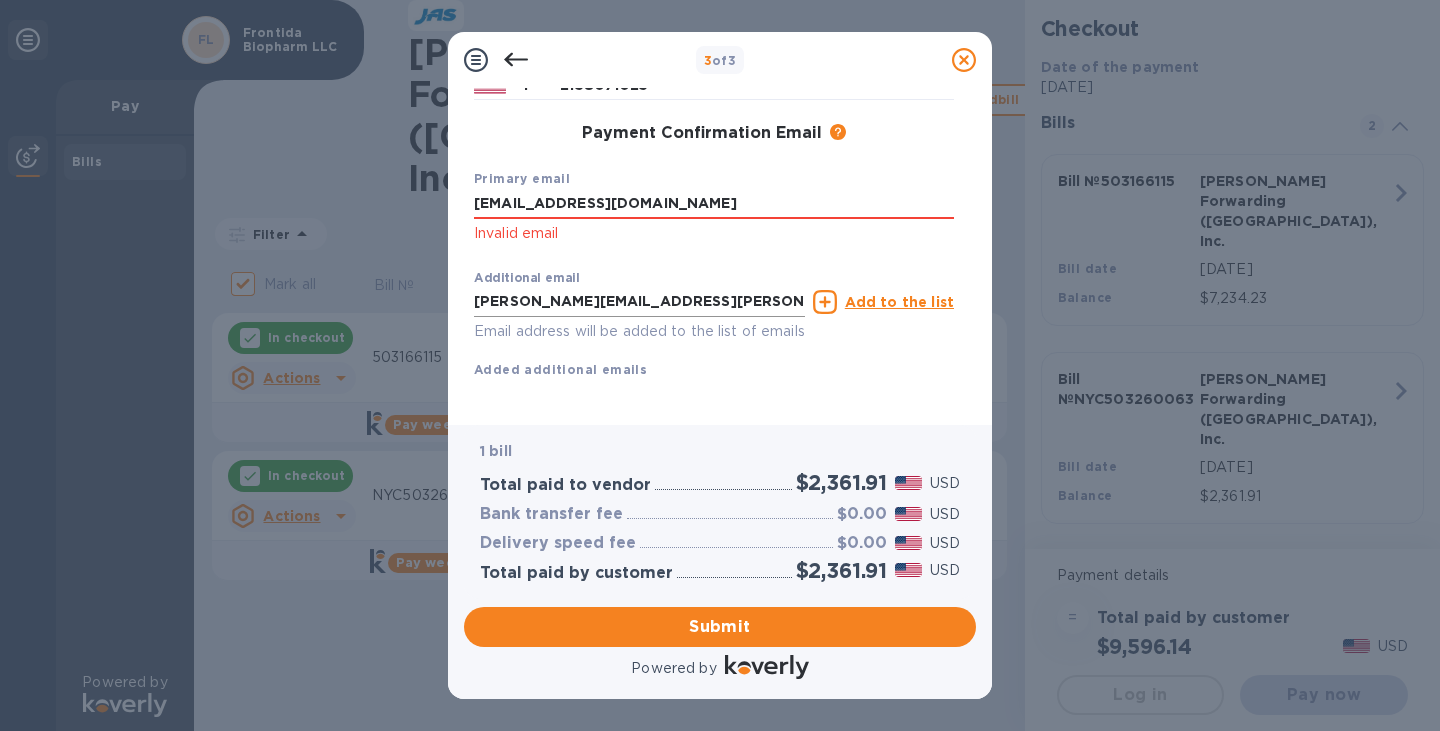 scroll, scrollTop: 373, scrollLeft: 0, axis: vertical 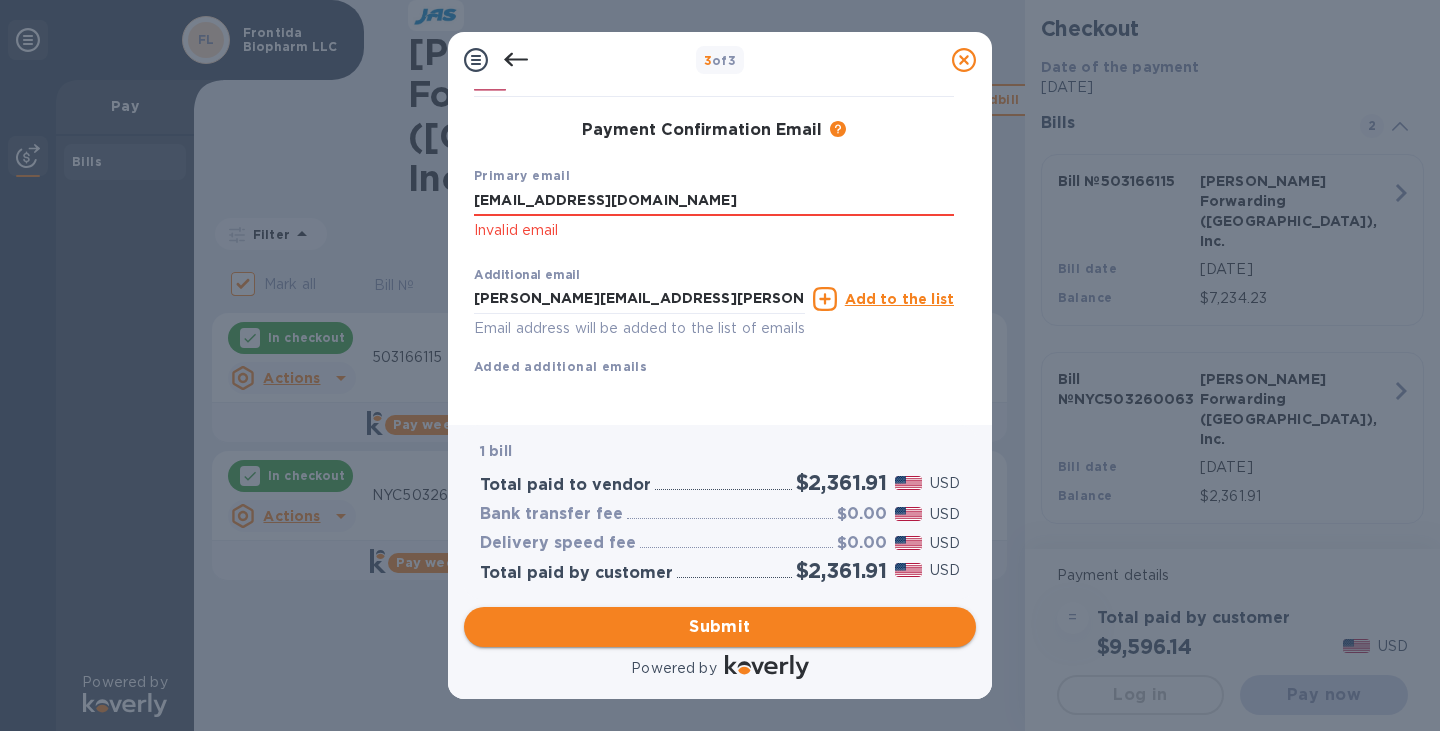 click on "Submit" at bounding box center [720, 627] 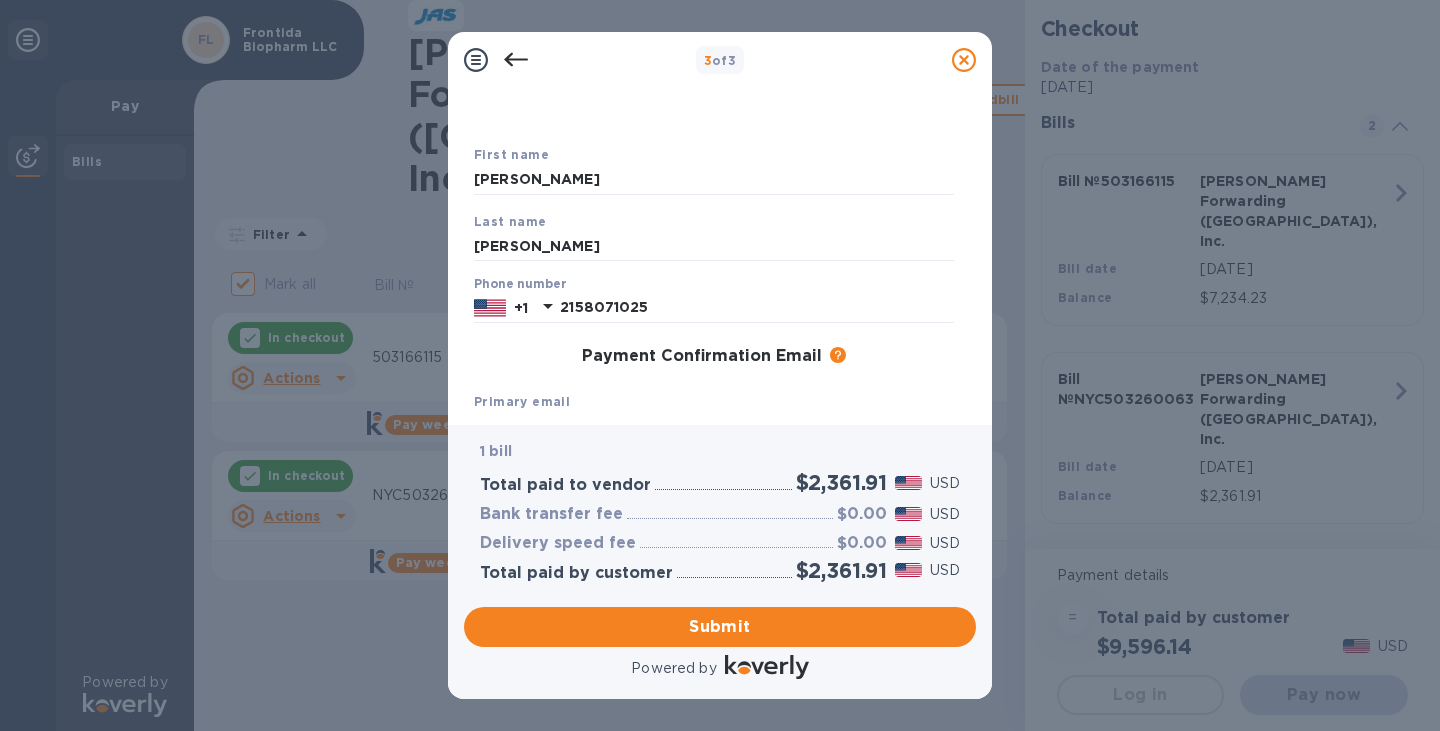 scroll, scrollTop: 200, scrollLeft: 0, axis: vertical 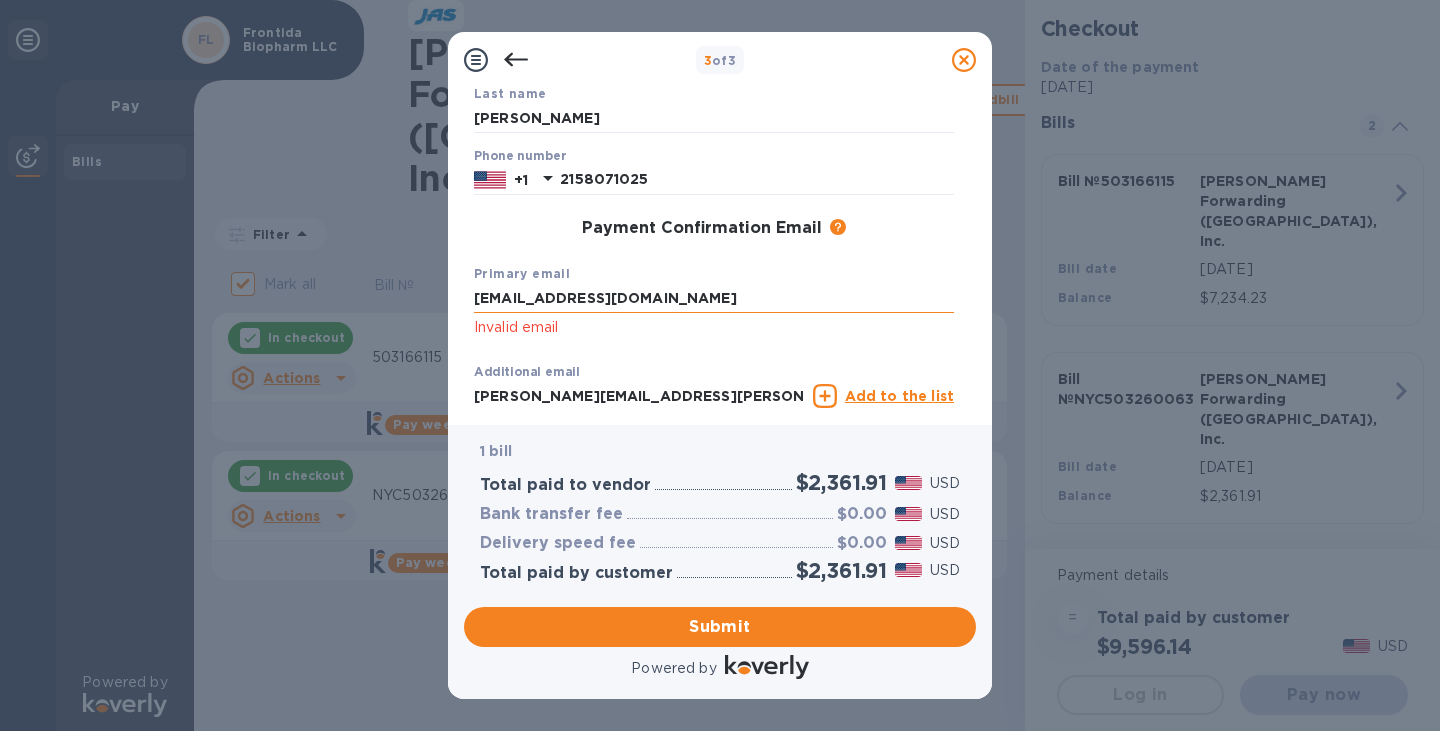 click on "[EMAIL_ADDRESS][DOMAIN_NAME]" at bounding box center [714, 299] 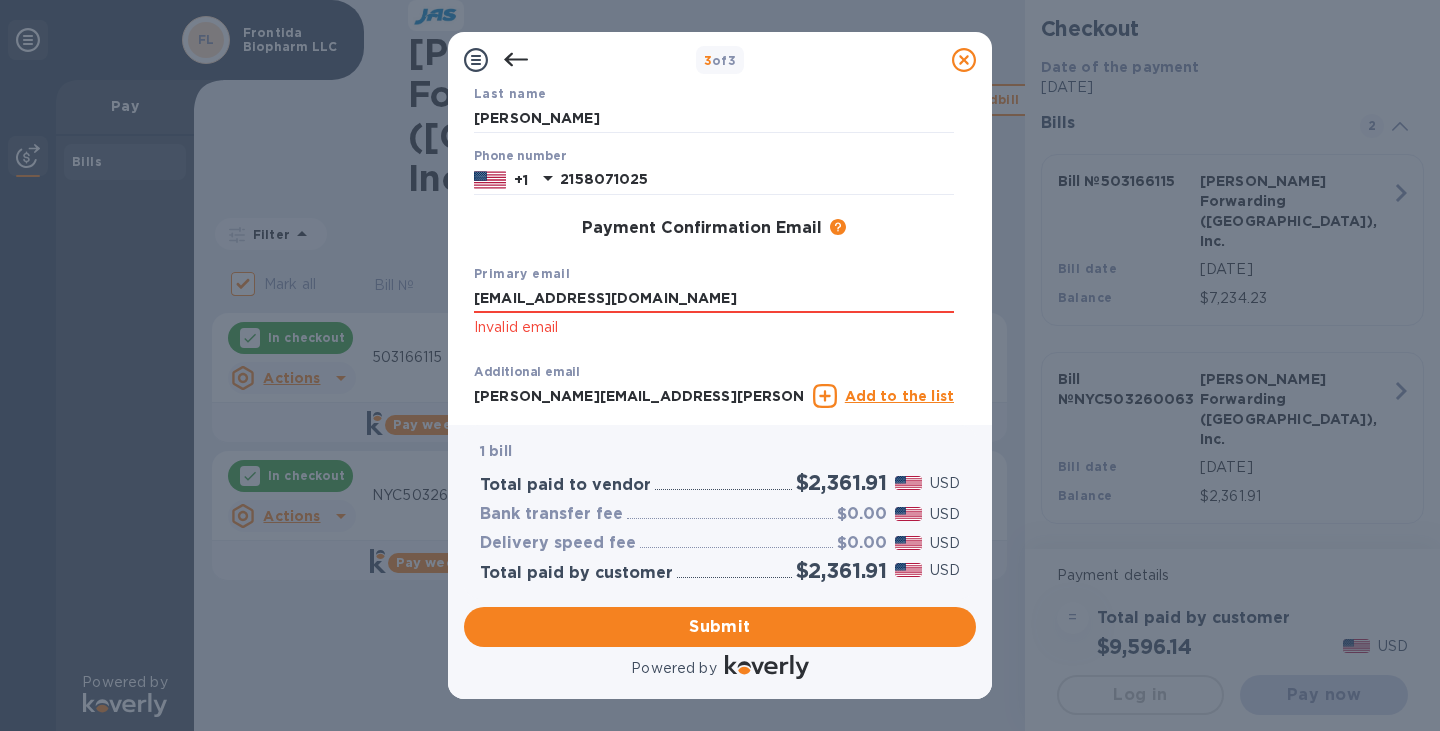 drag, startPoint x: 637, startPoint y: 291, endPoint x: 373, endPoint y: 291, distance: 264 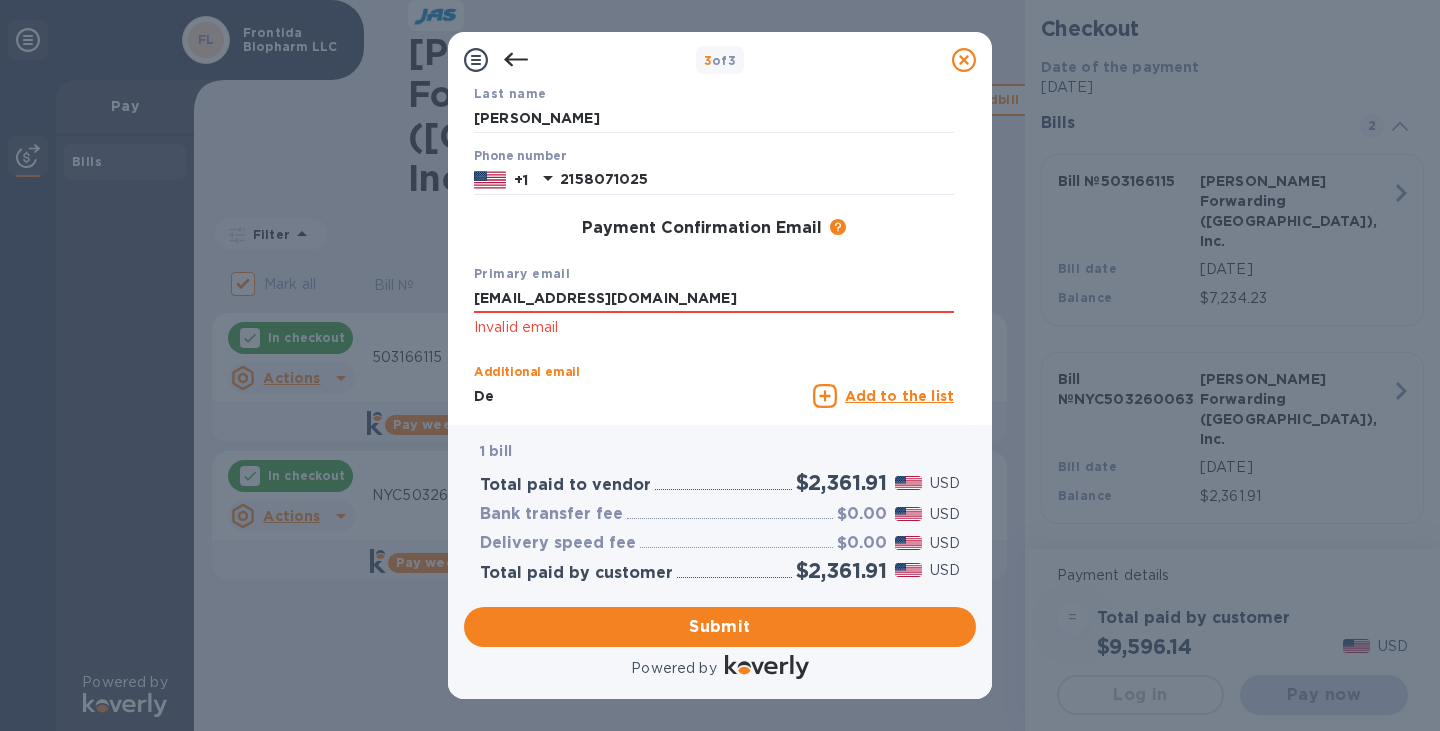 type on "D" 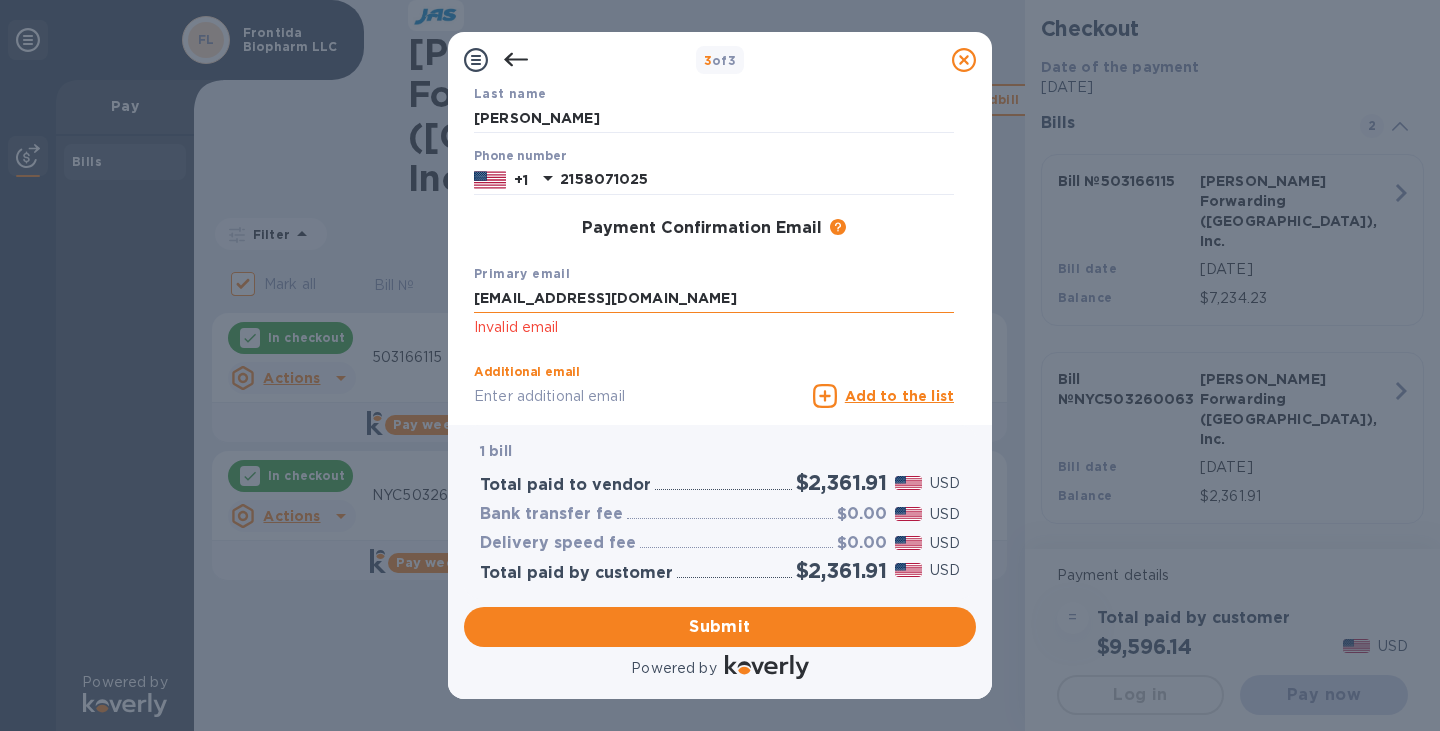 type 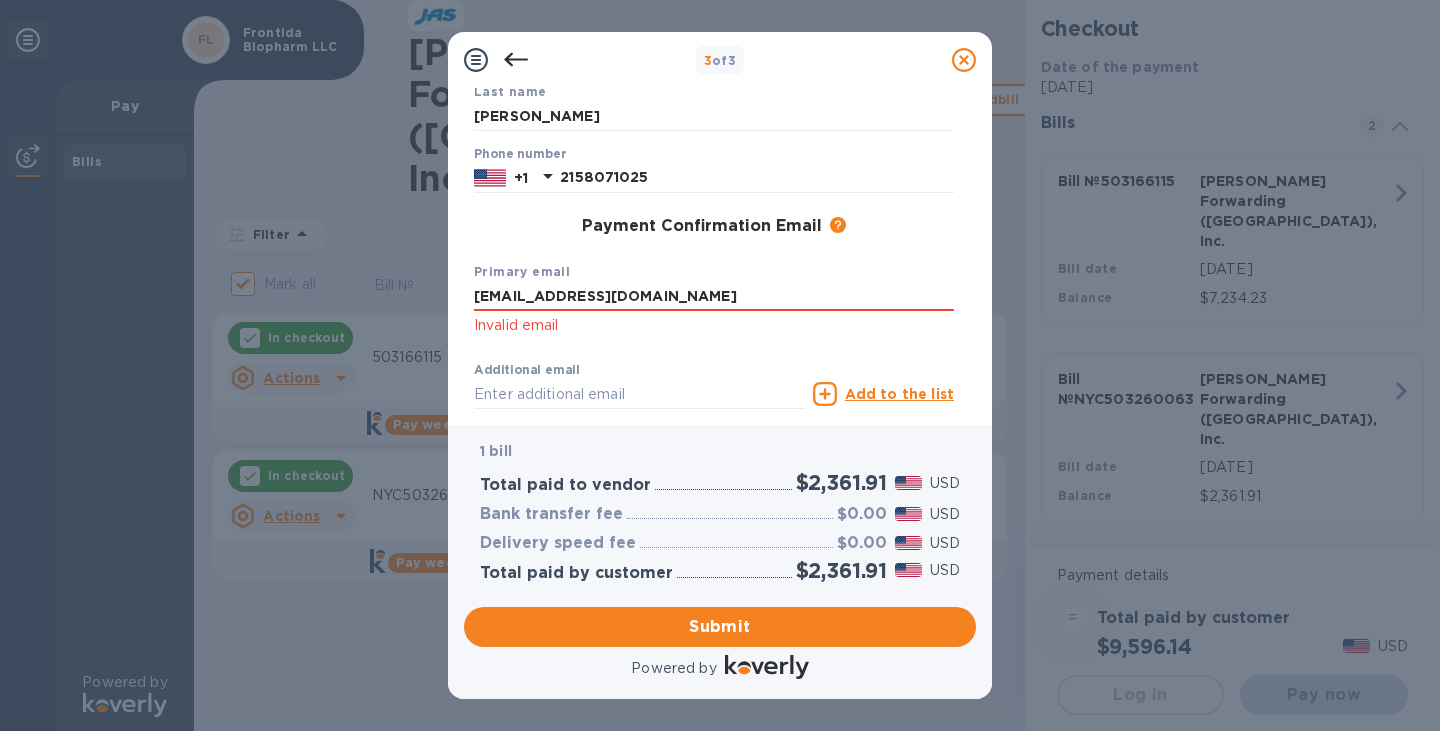 drag, startPoint x: 620, startPoint y: 291, endPoint x: 409, endPoint y: 288, distance: 211.02133 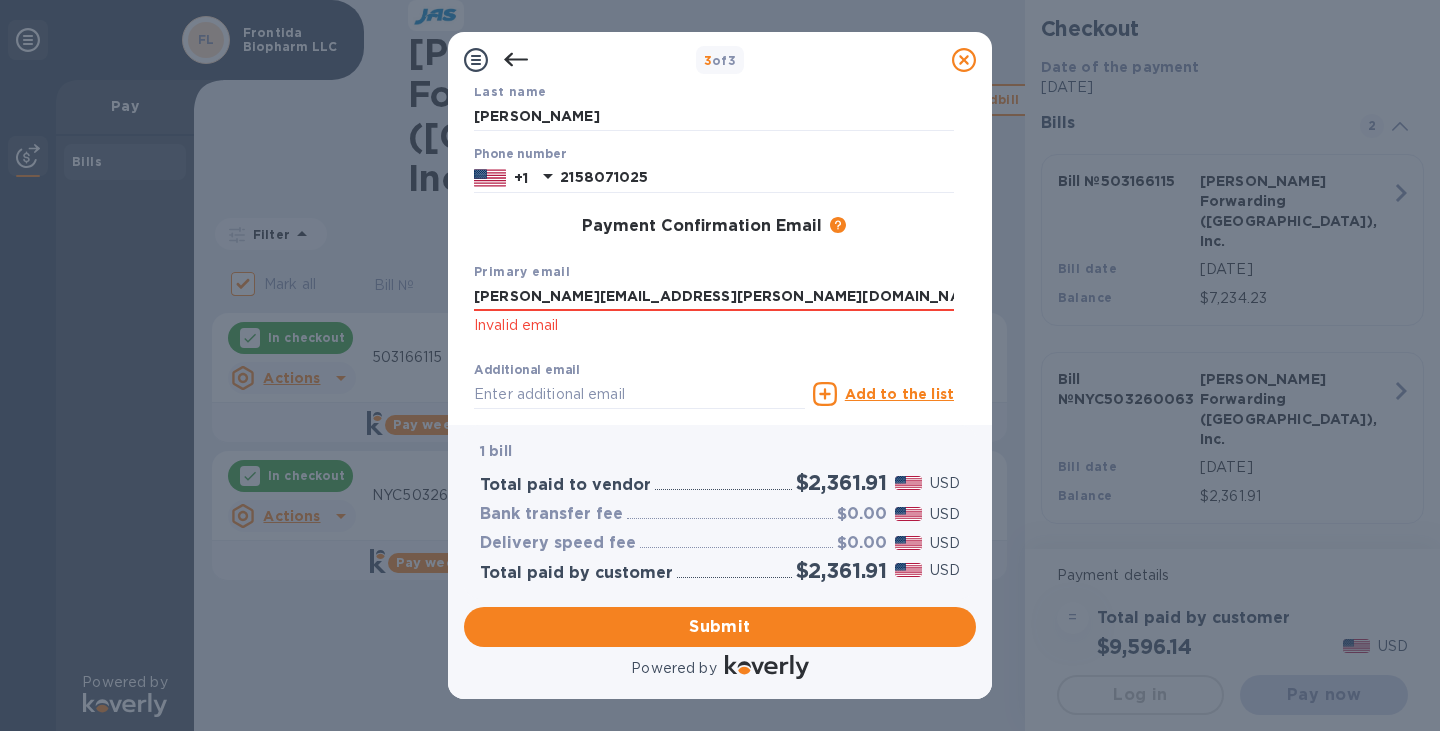 drag, startPoint x: 676, startPoint y: 299, endPoint x: 444, endPoint y: 273, distance: 233.45235 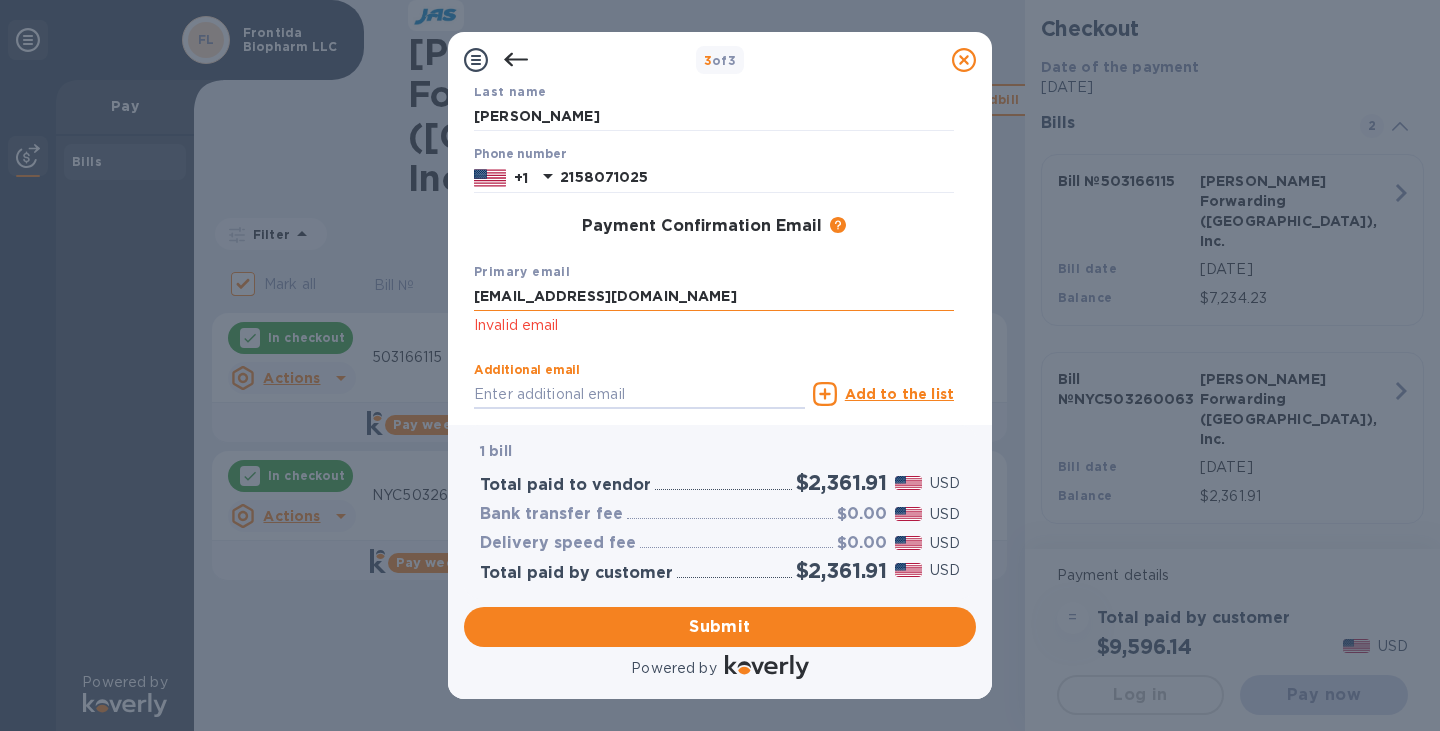 click on "[EMAIL_ADDRESS][DOMAIN_NAME]" at bounding box center [714, 297] 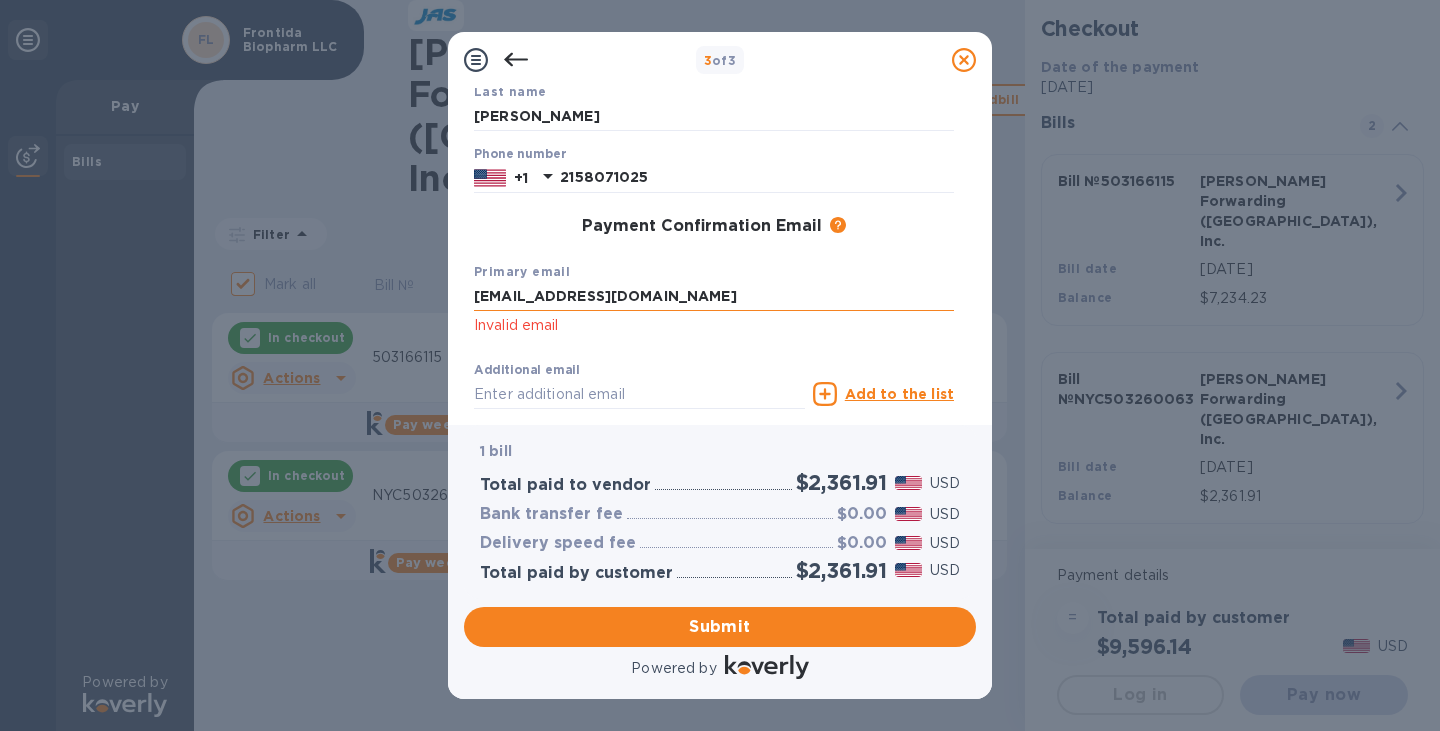 type on "[EMAIL_ADDRESS][DOMAIN_NAME]" 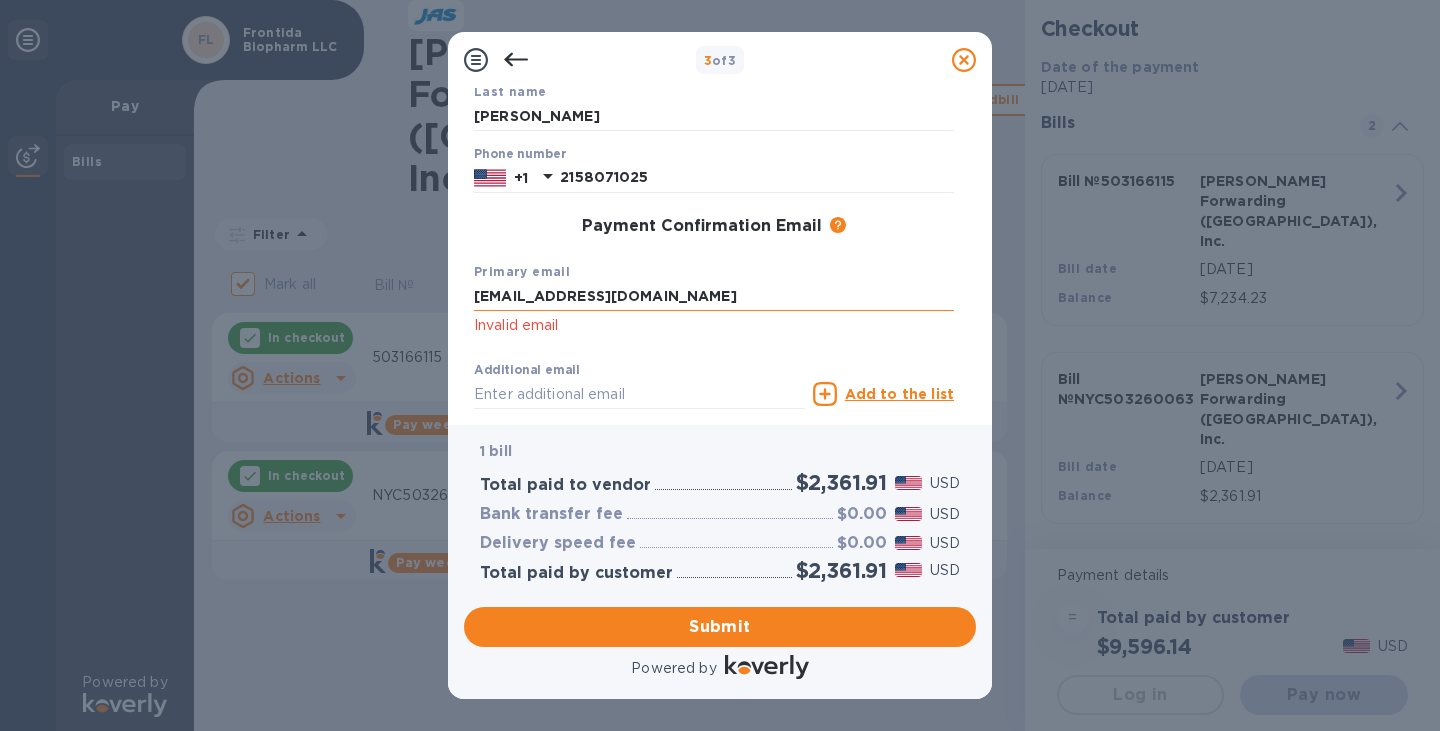 click on "Submit" at bounding box center [0, 0] 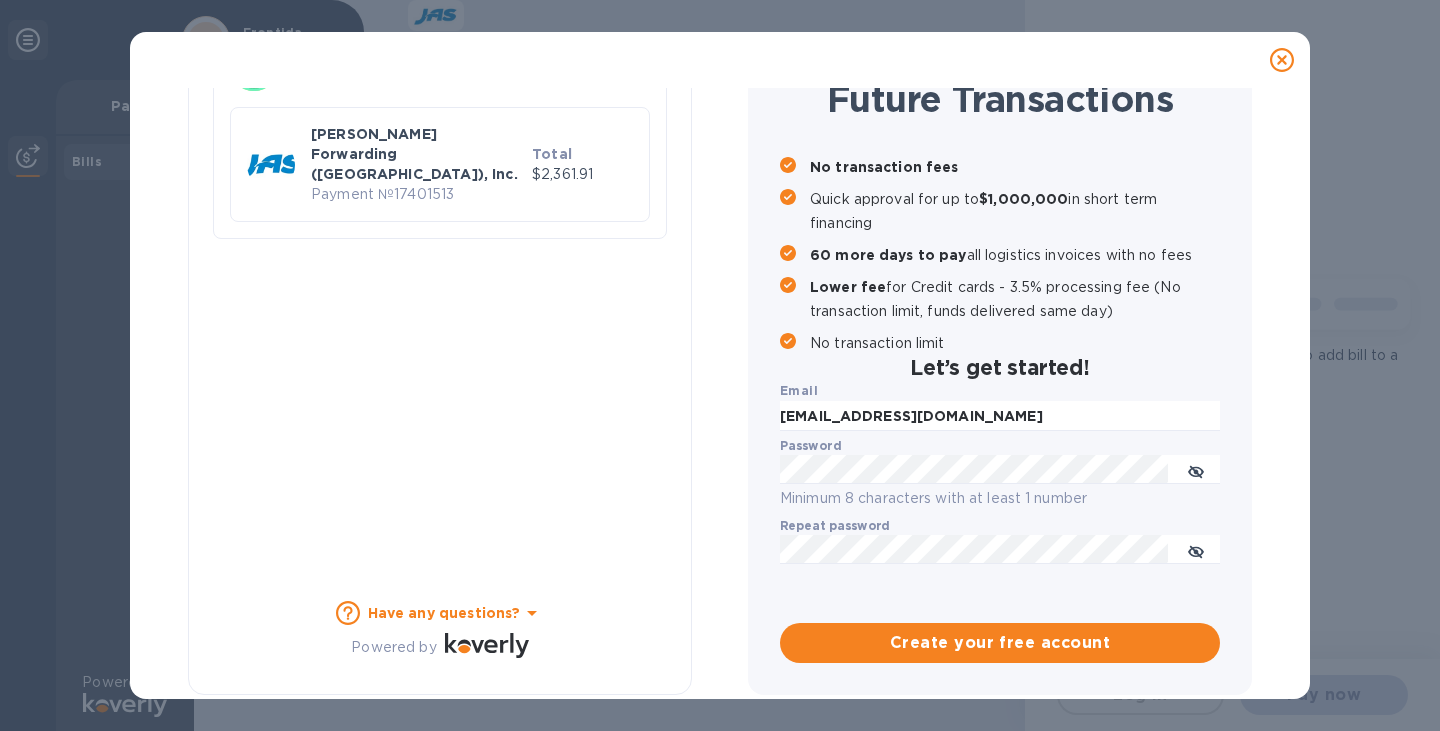 scroll, scrollTop: 189, scrollLeft: 0, axis: vertical 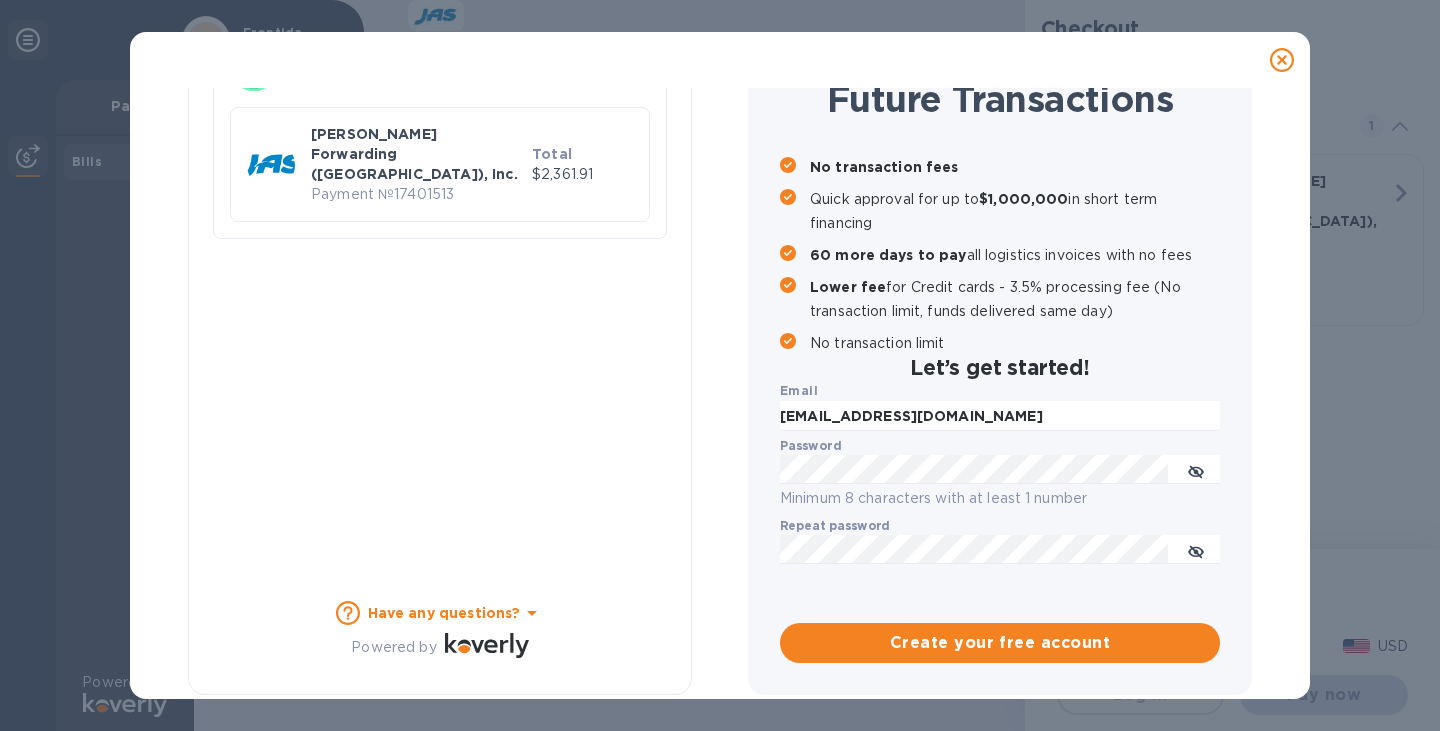 click 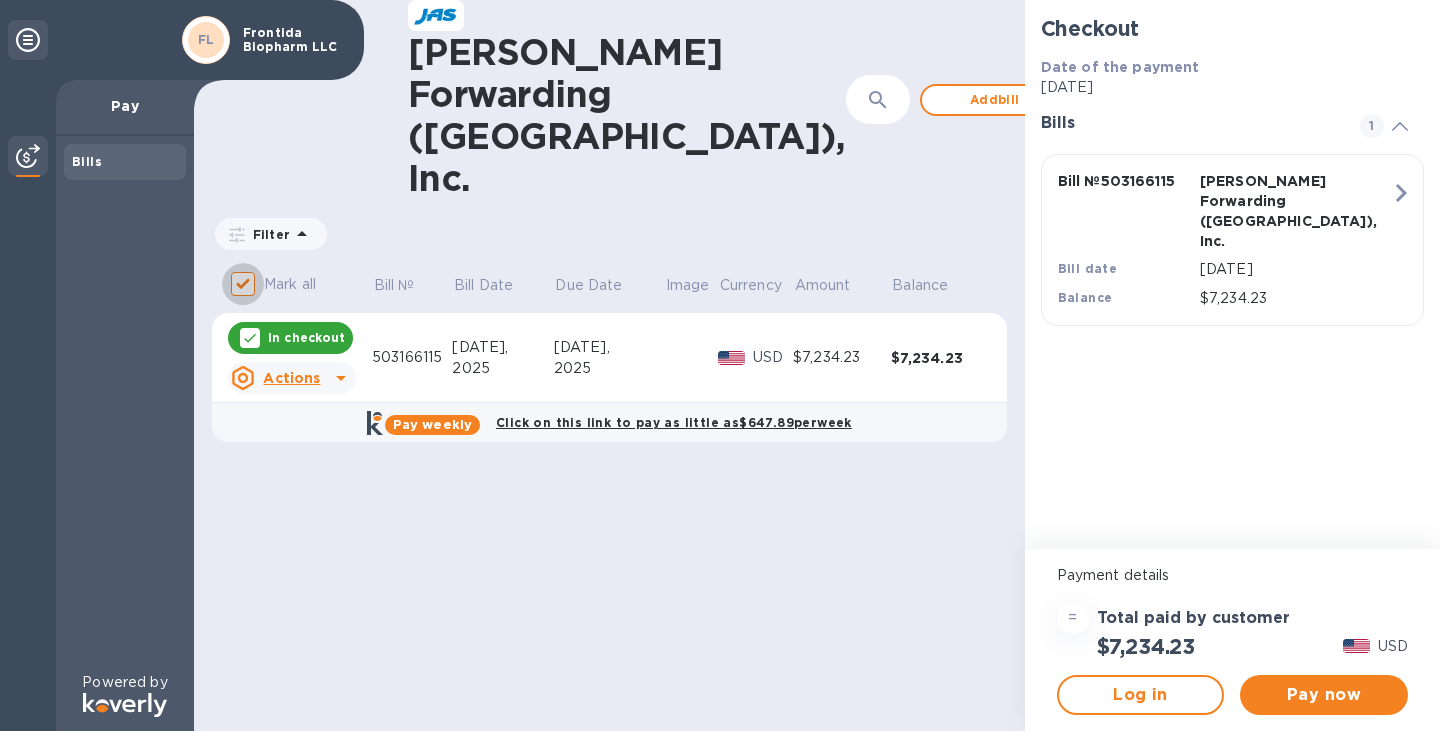 click on "Mark all" at bounding box center [243, 284] 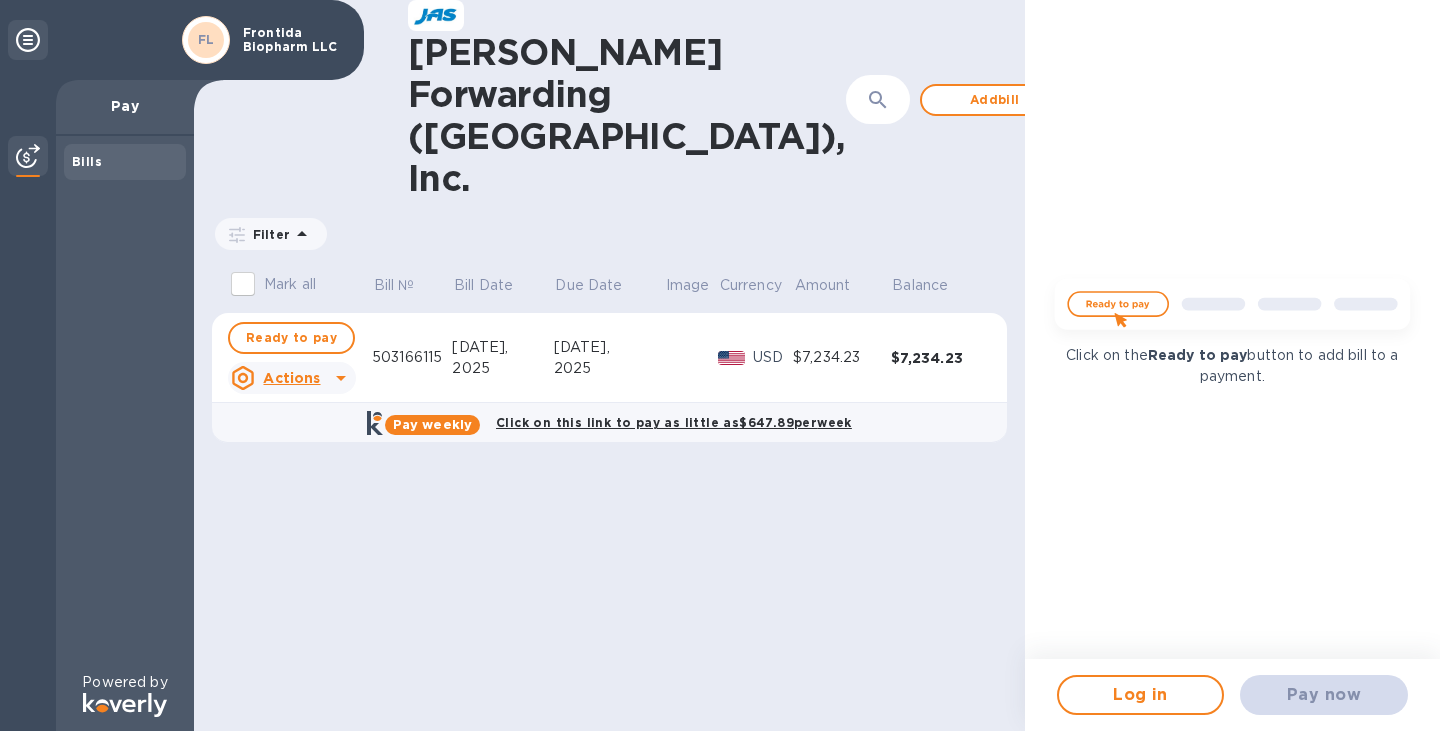 click on "Bills" at bounding box center [87, 161] 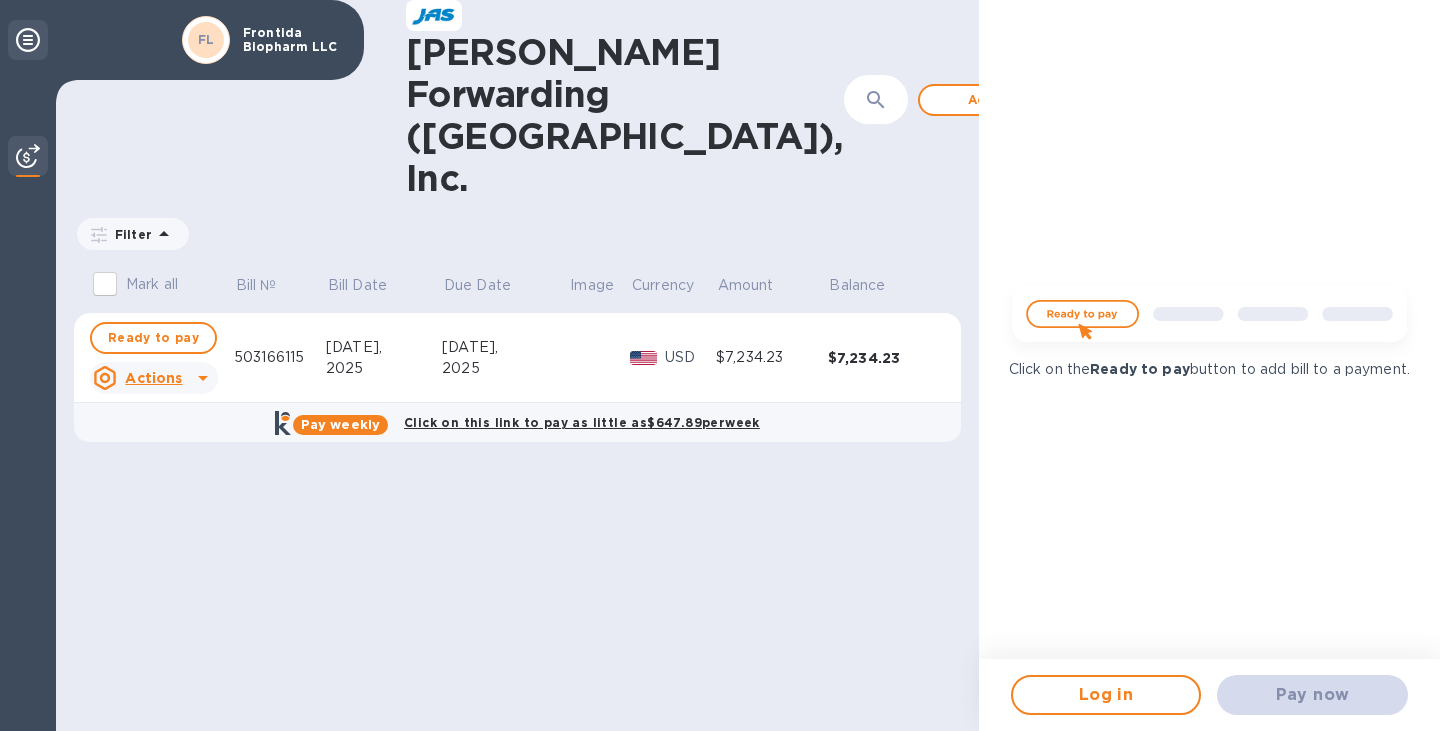 click 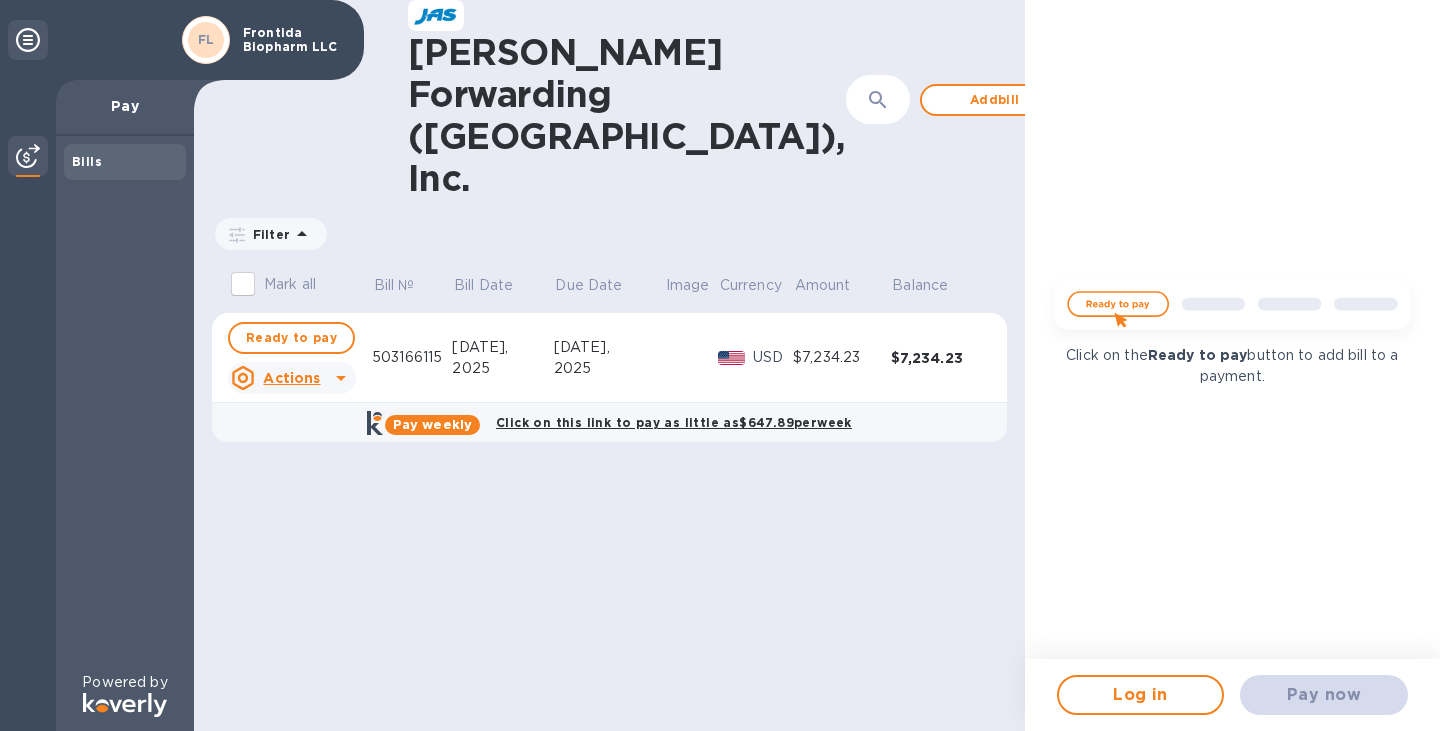 click on "Bills" at bounding box center [87, 161] 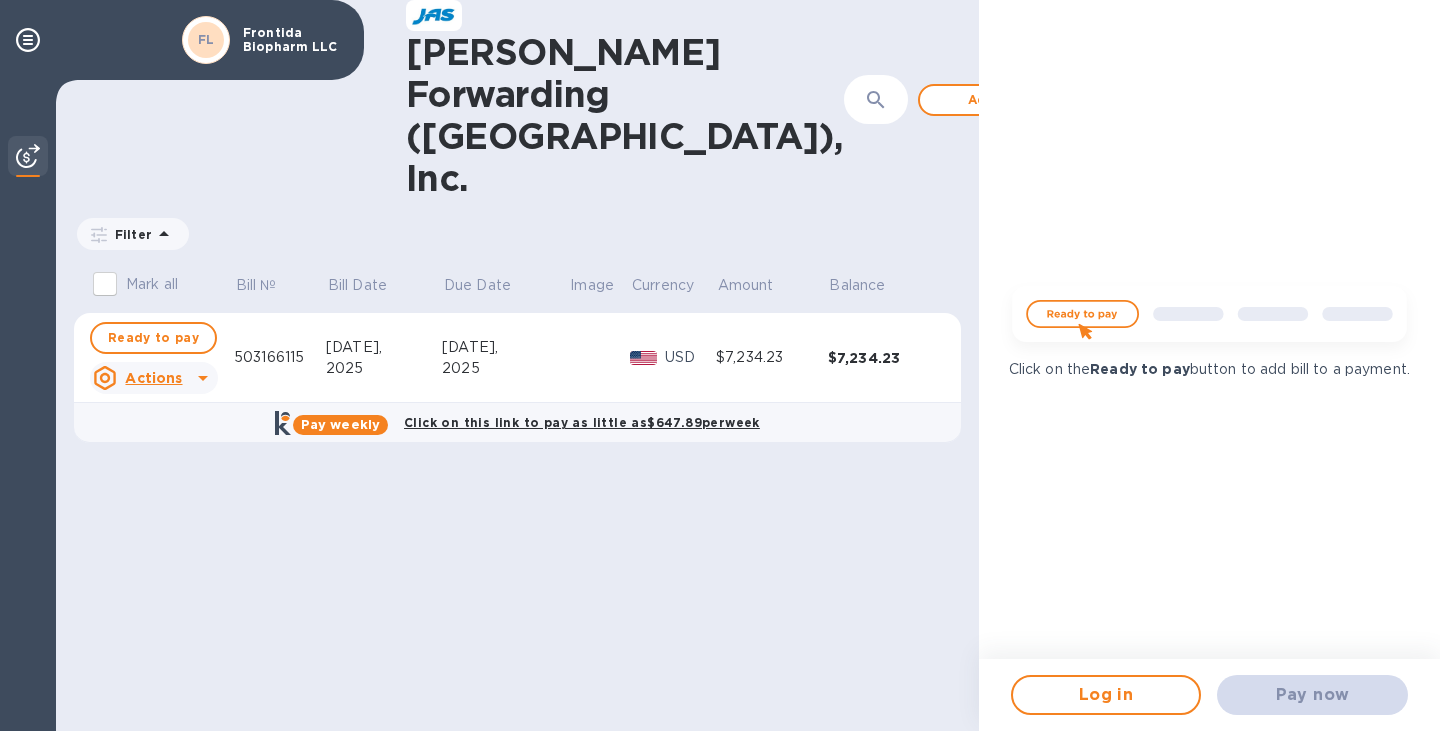 click on "FL" at bounding box center [206, 39] 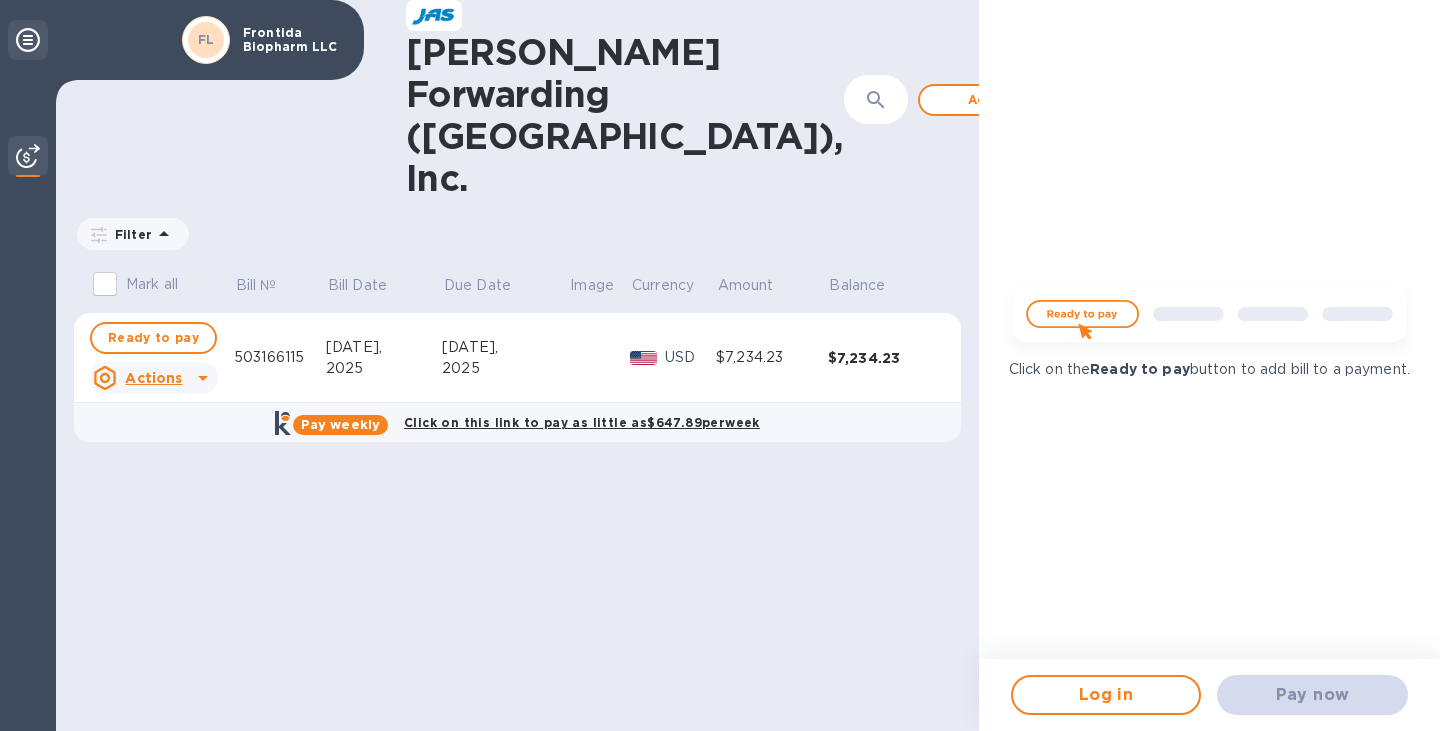 click 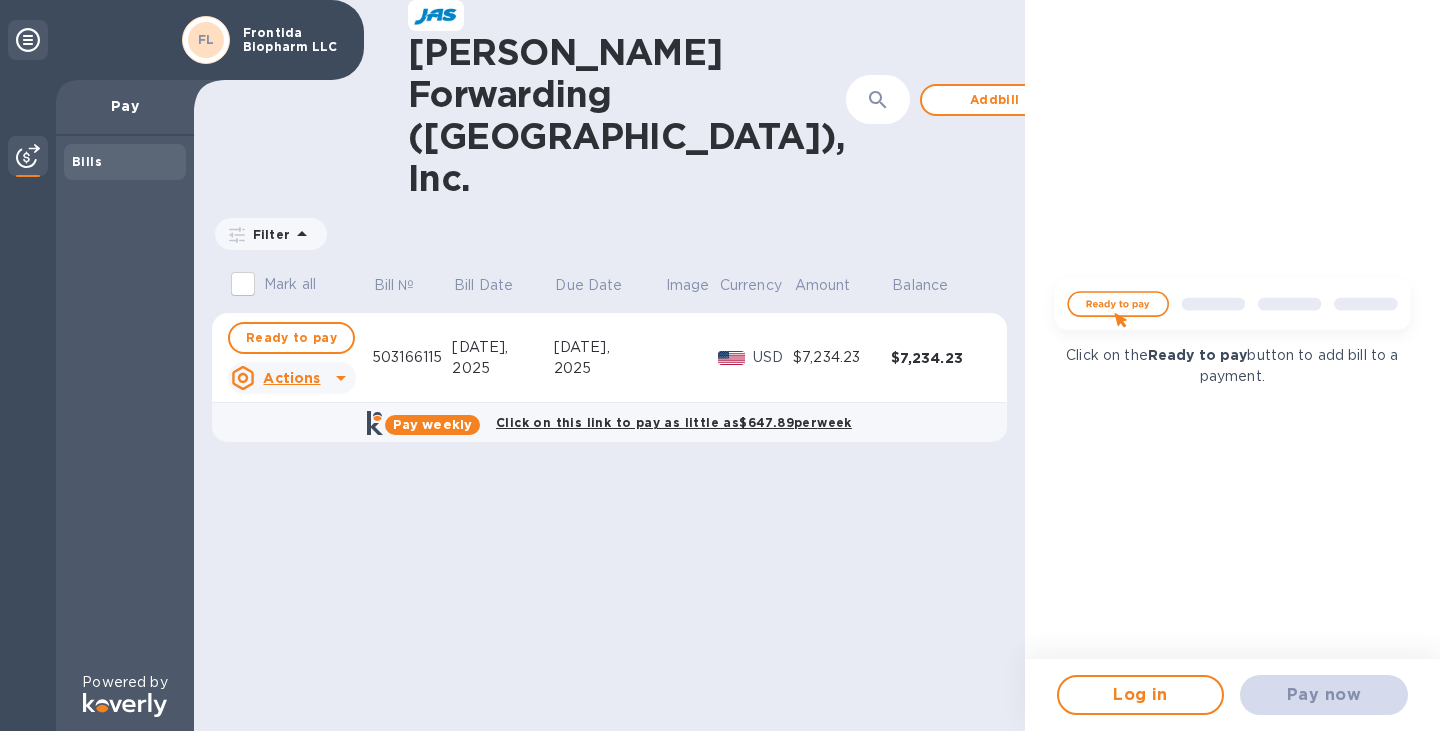 click on "Filter" at bounding box center [267, 234] 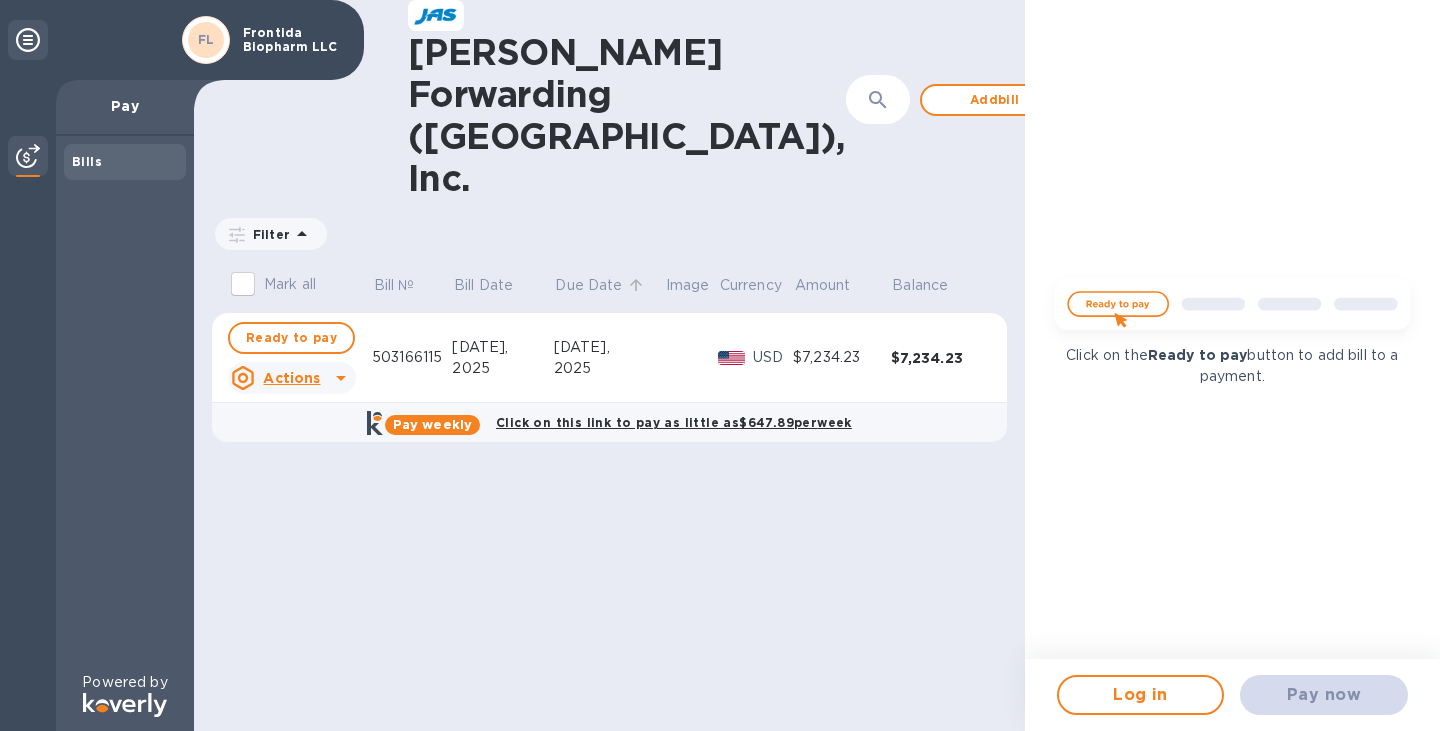 click on "Due Date" at bounding box center [588, 285] 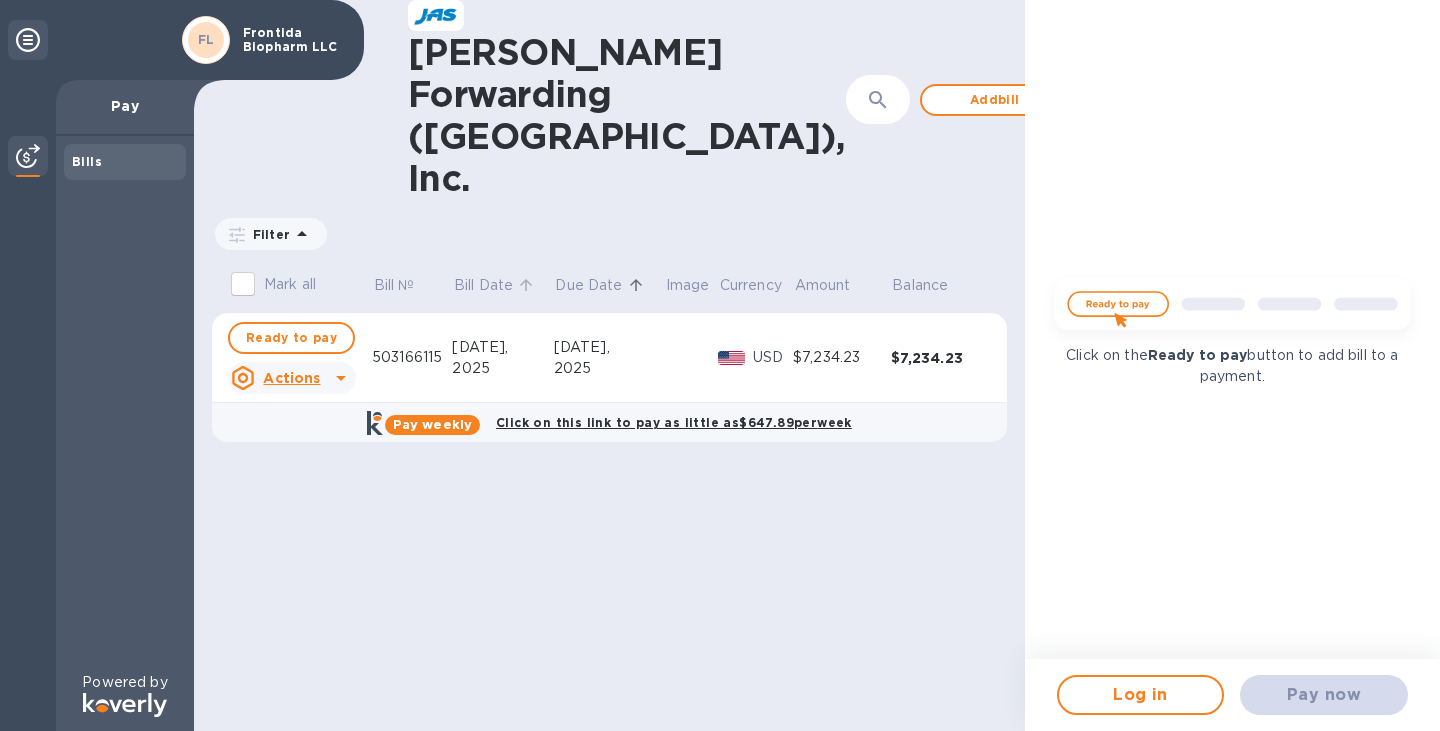 click on "Bill Date" at bounding box center (483, 285) 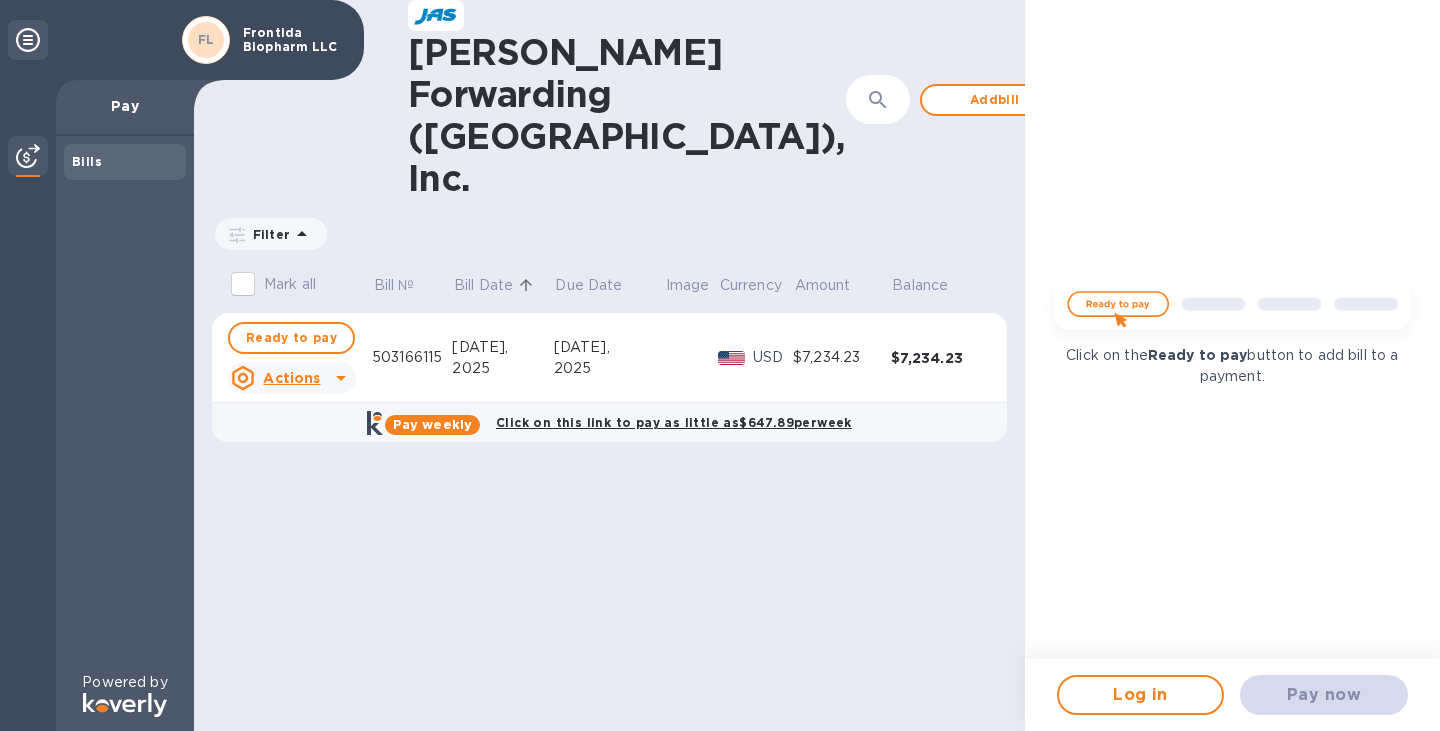 click on "Bills" at bounding box center [87, 161] 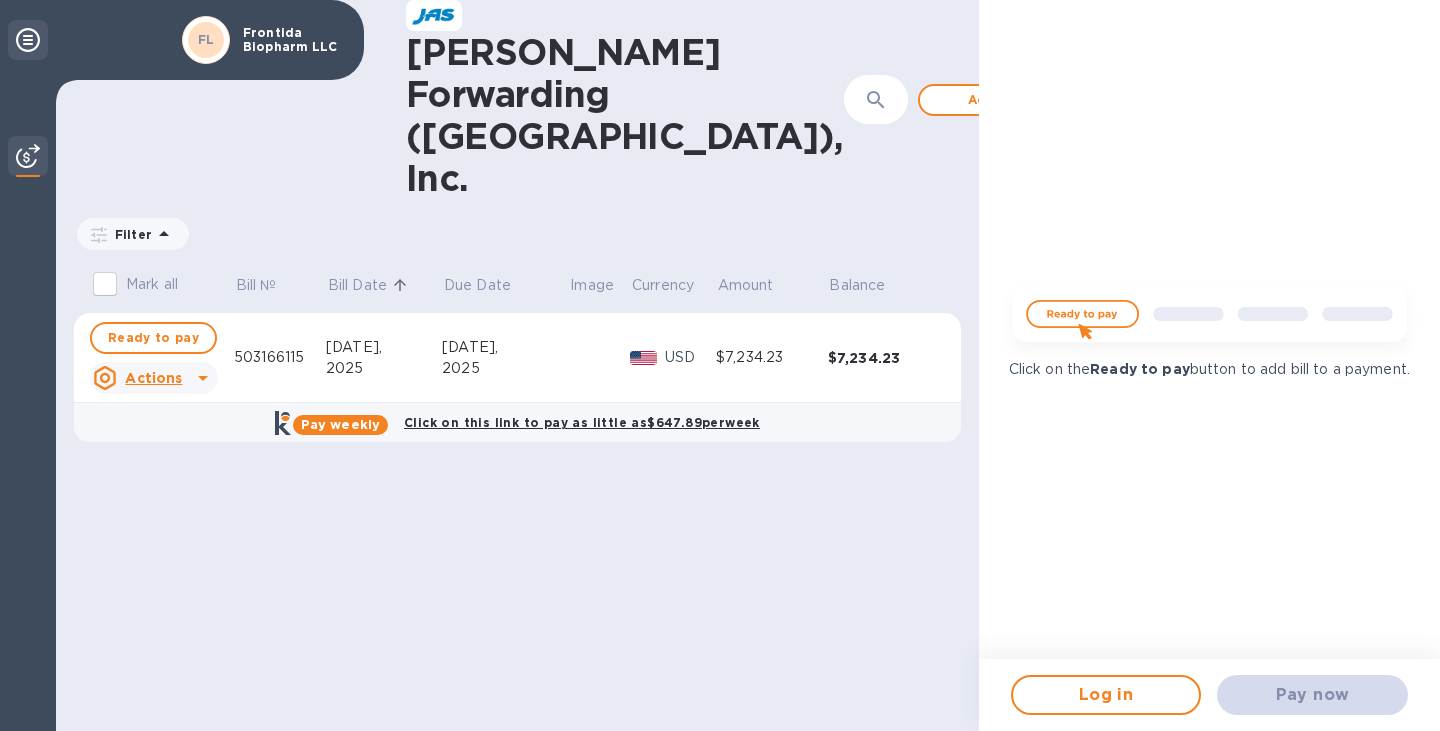 click 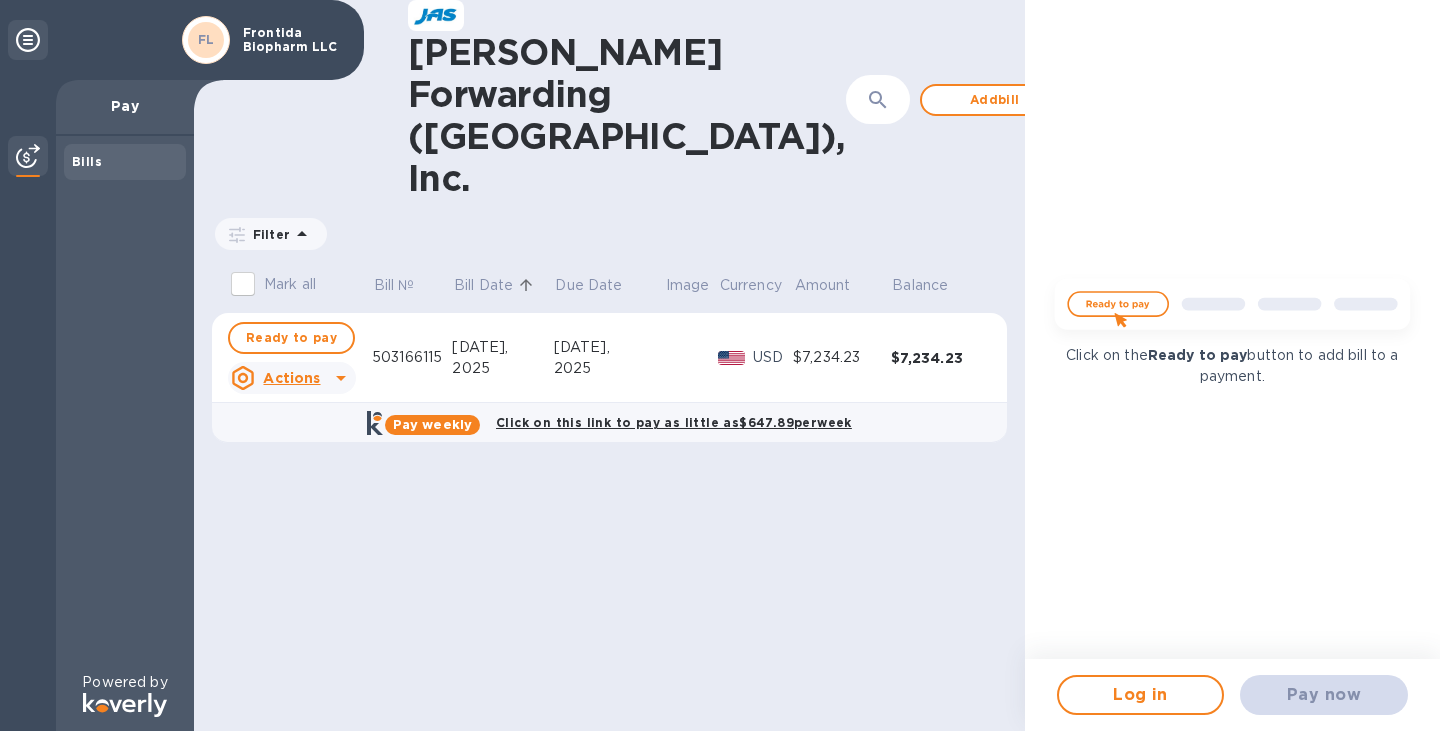 click 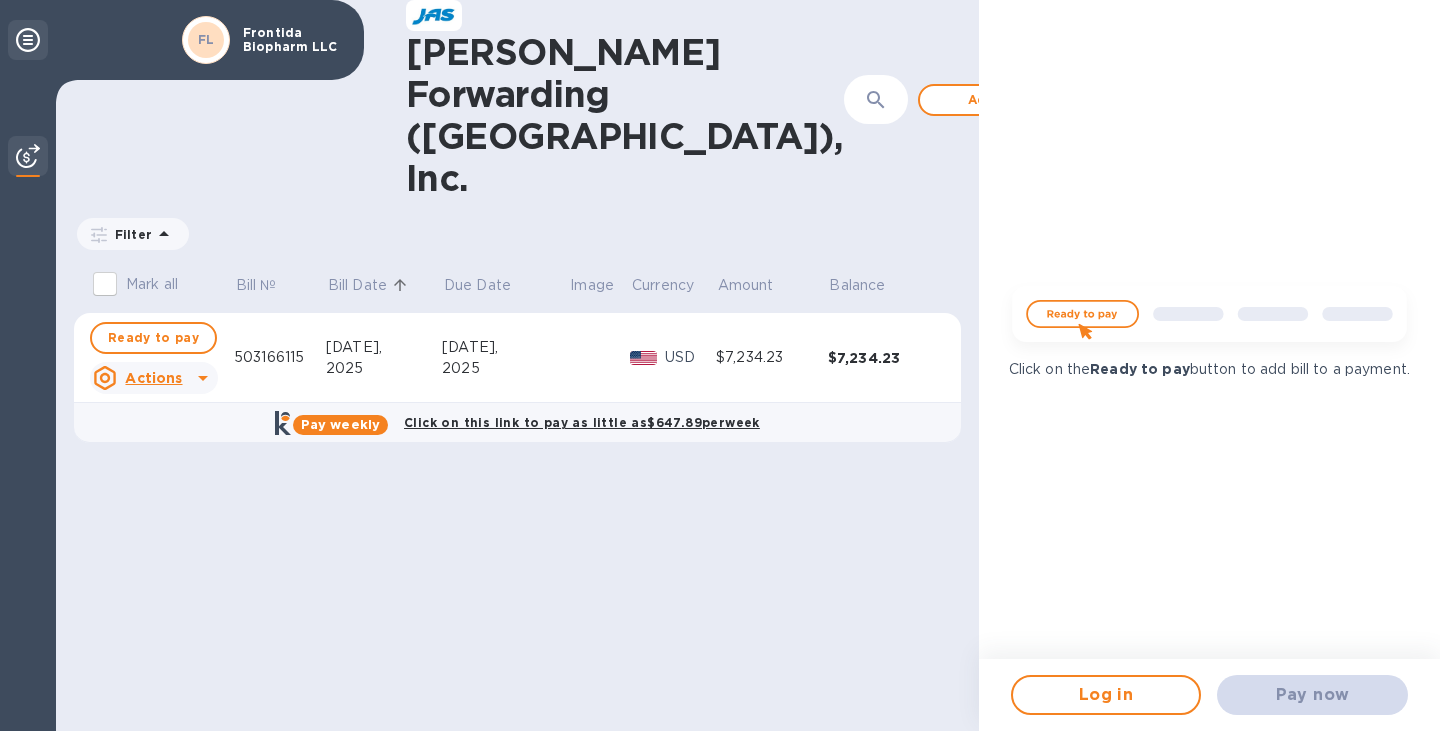 click 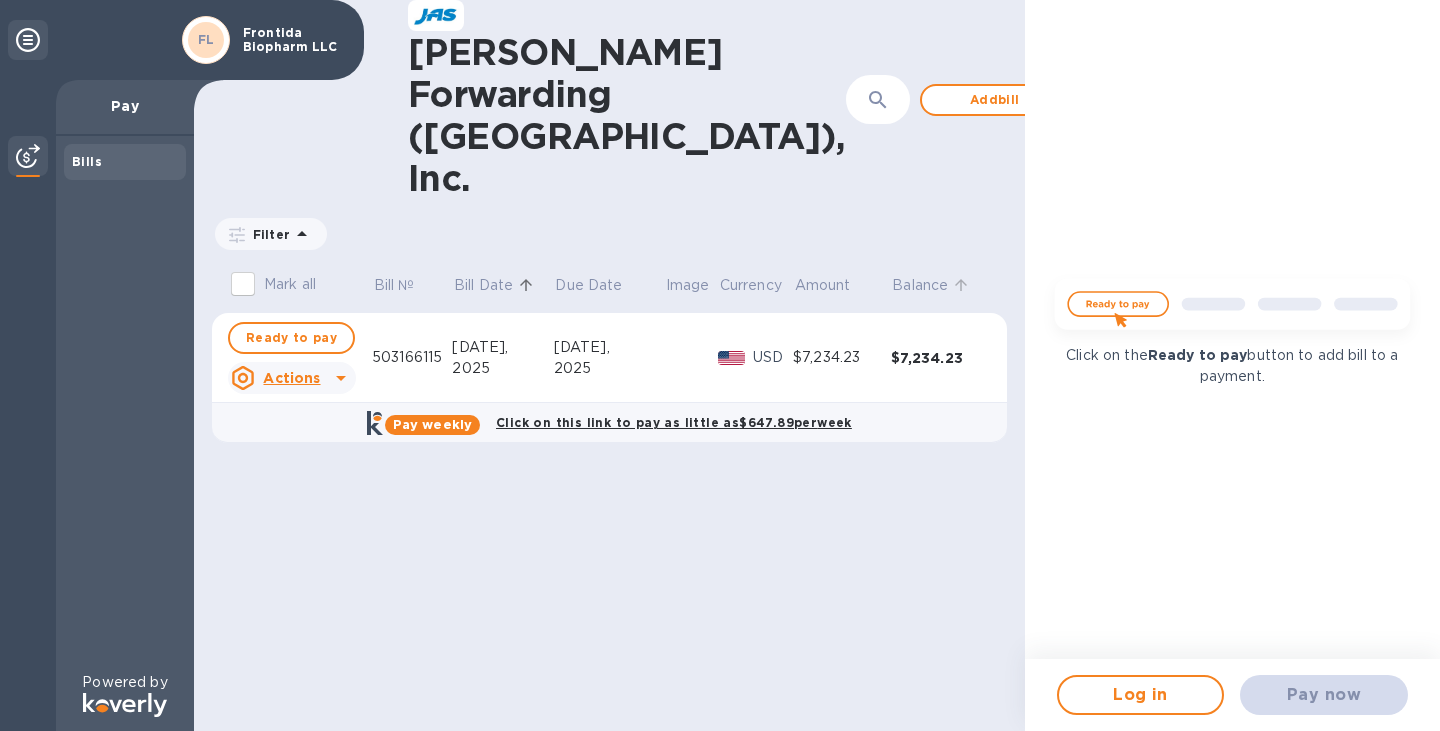 click on "Balance" at bounding box center [920, 285] 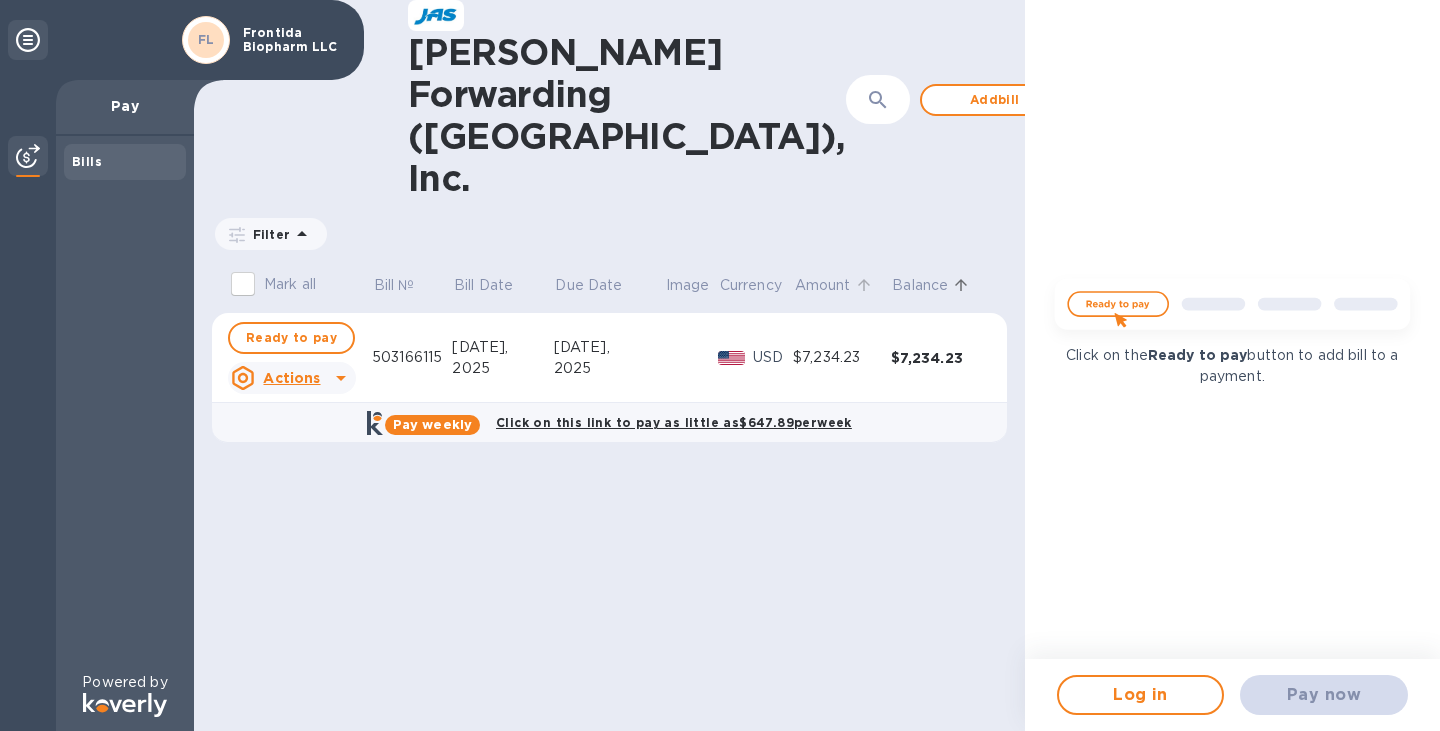 click on "Amount" at bounding box center (823, 285) 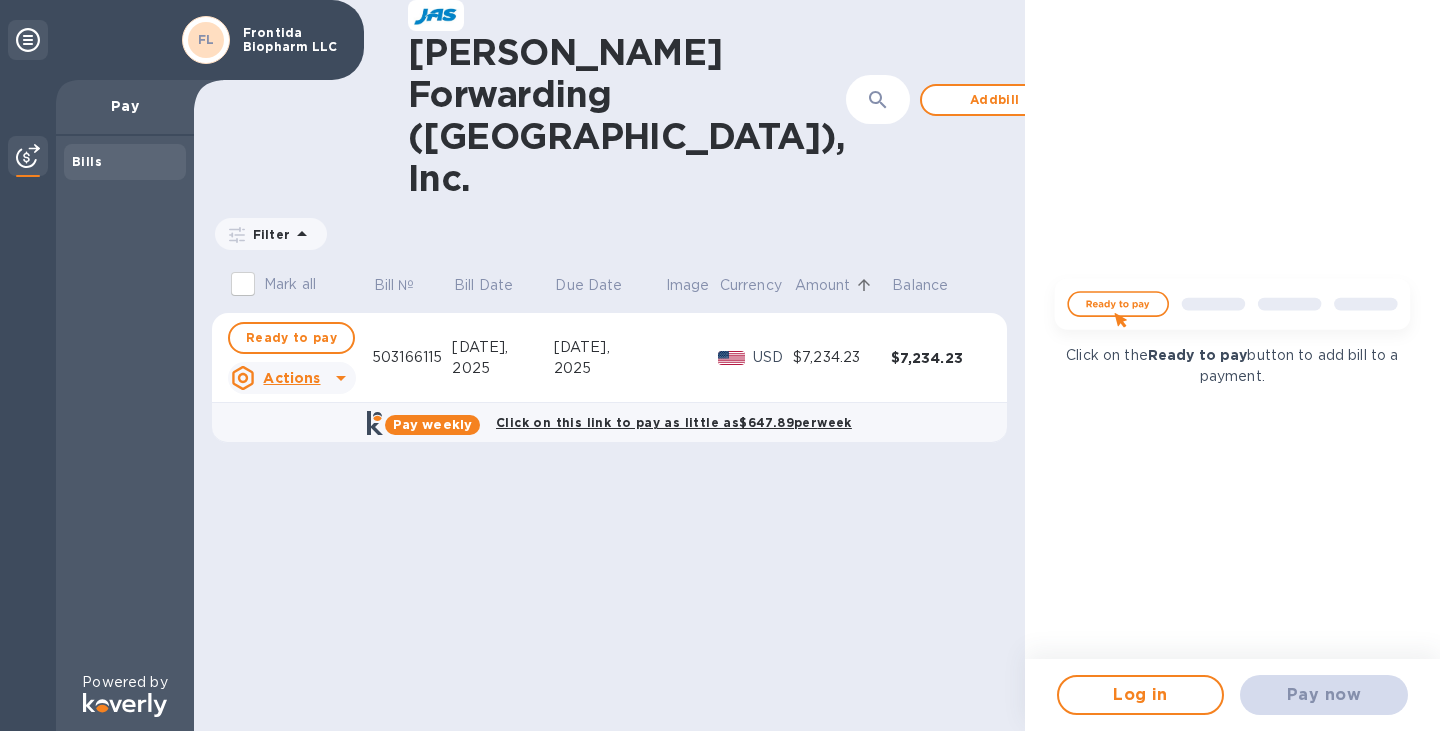 click on "Currency" at bounding box center (751, 285) 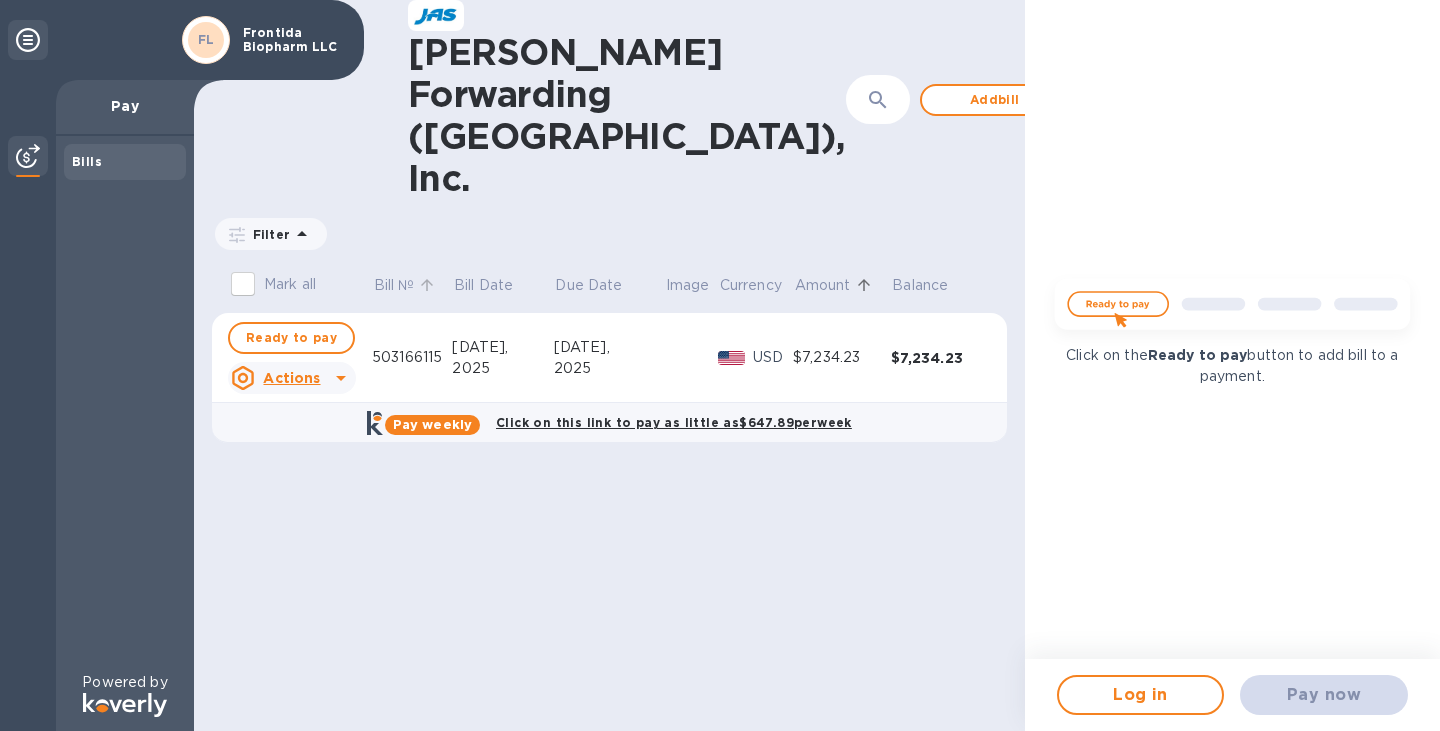 click on "Bill №" at bounding box center (394, 285) 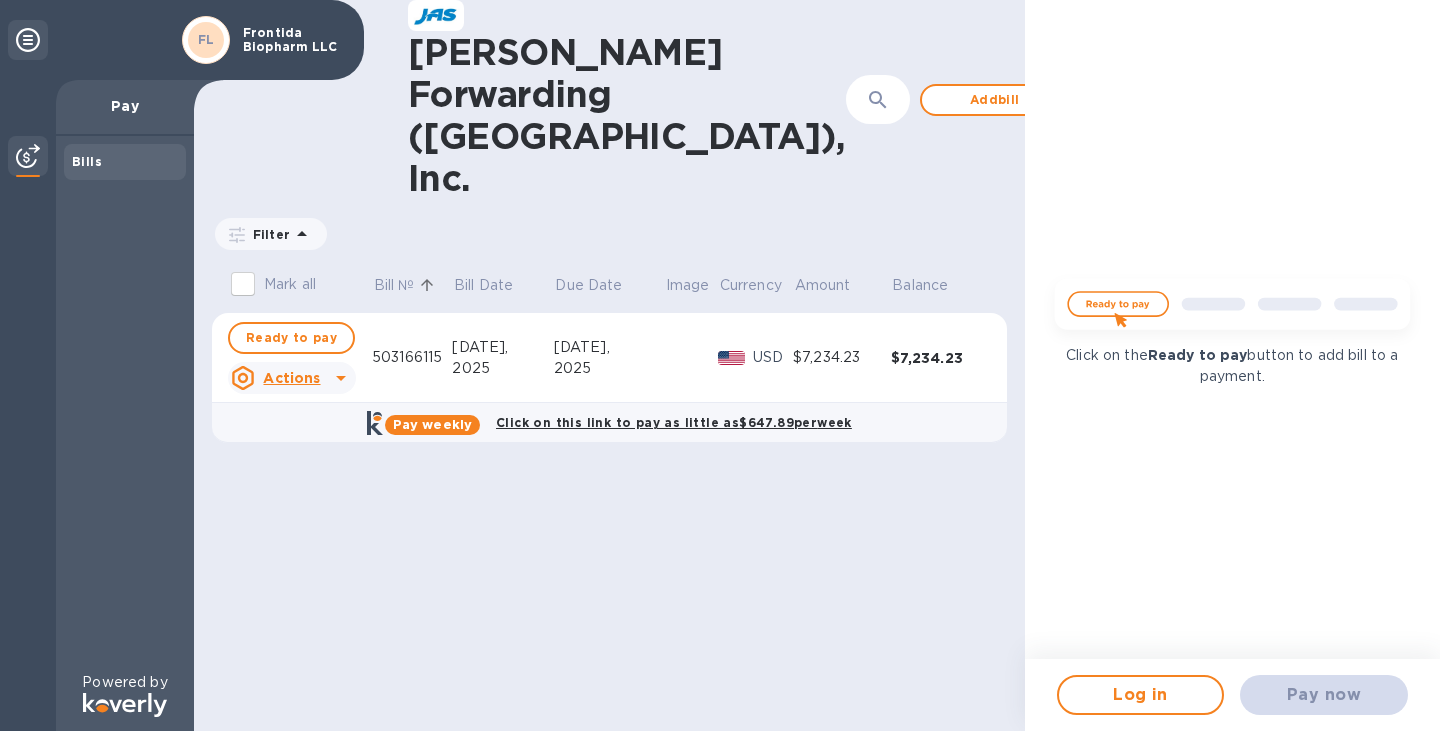 click on "Mark all" at bounding box center (290, 284) 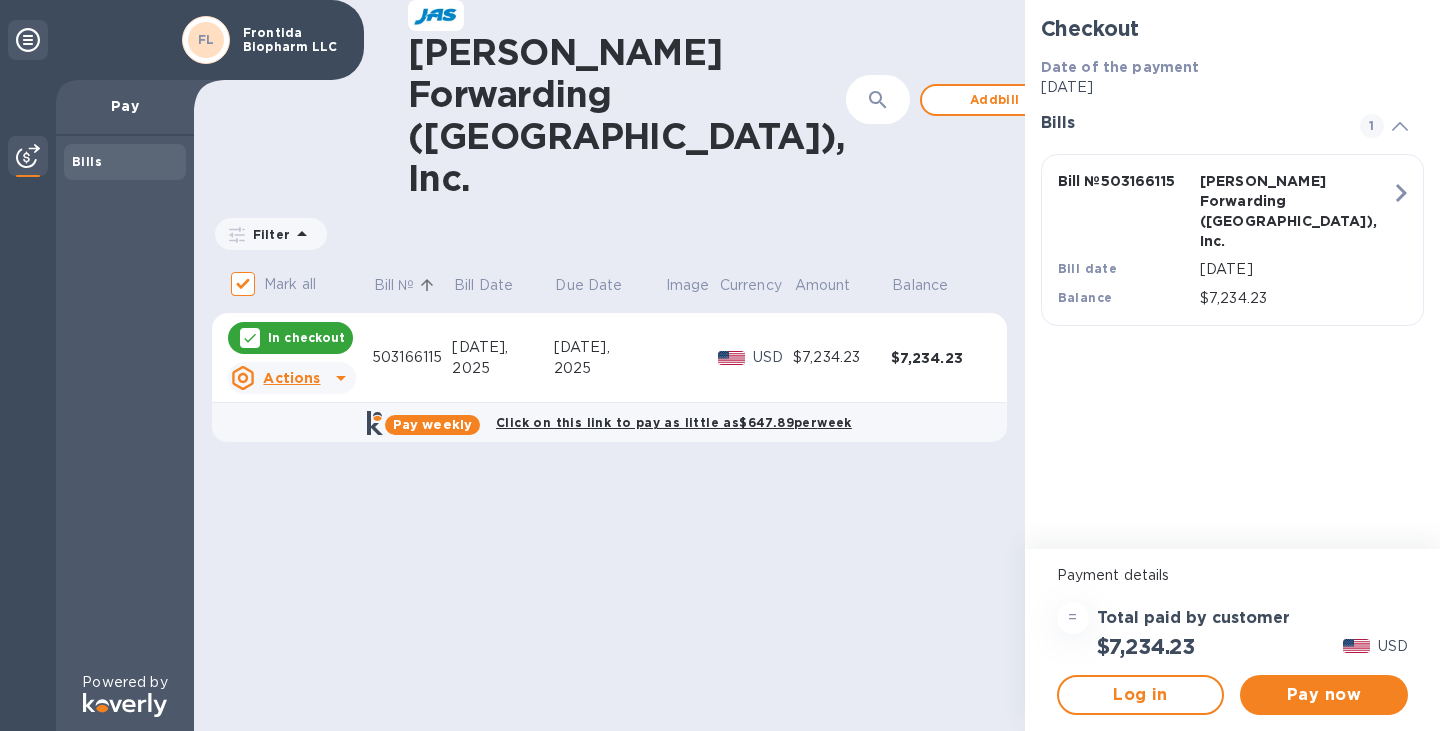 click on "Mark all" at bounding box center [290, 284] 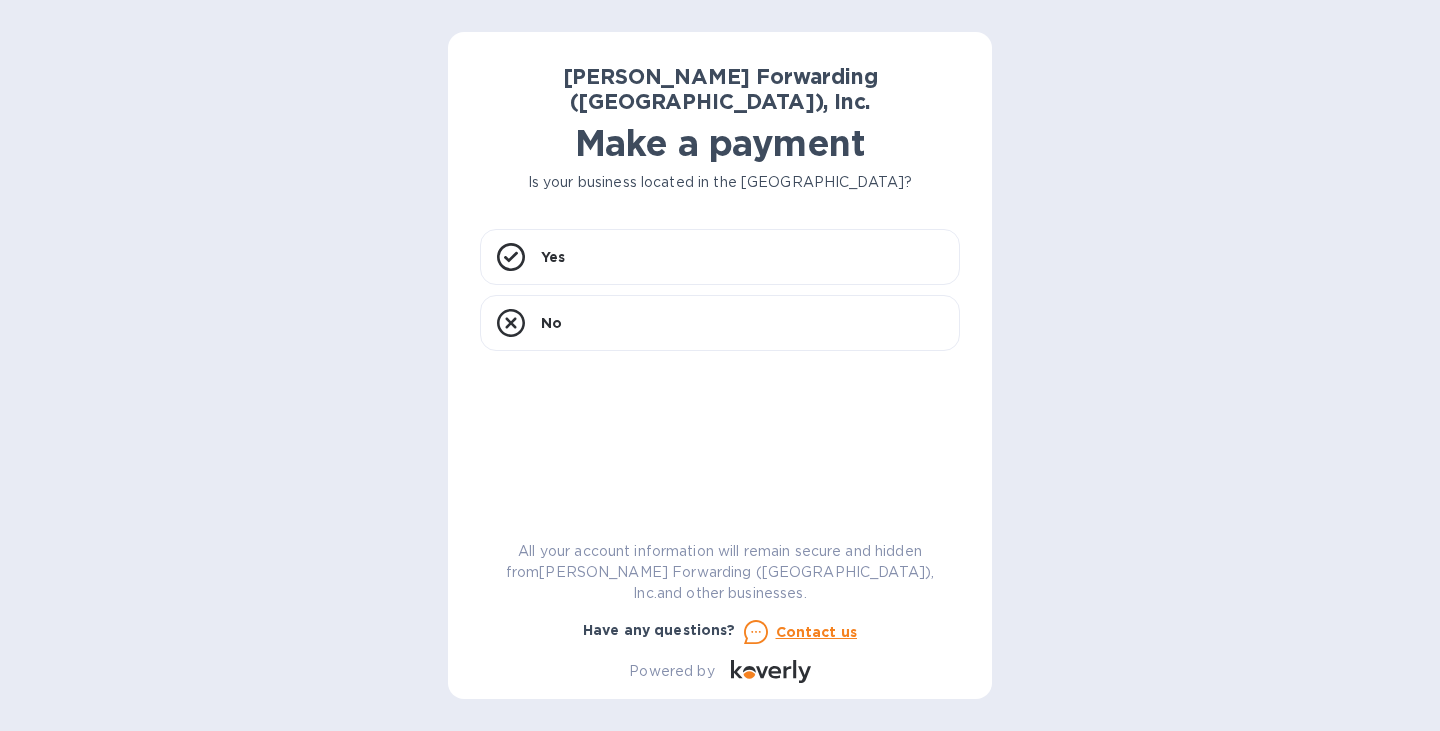 scroll, scrollTop: 0, scrollLeft: 0, axis: both 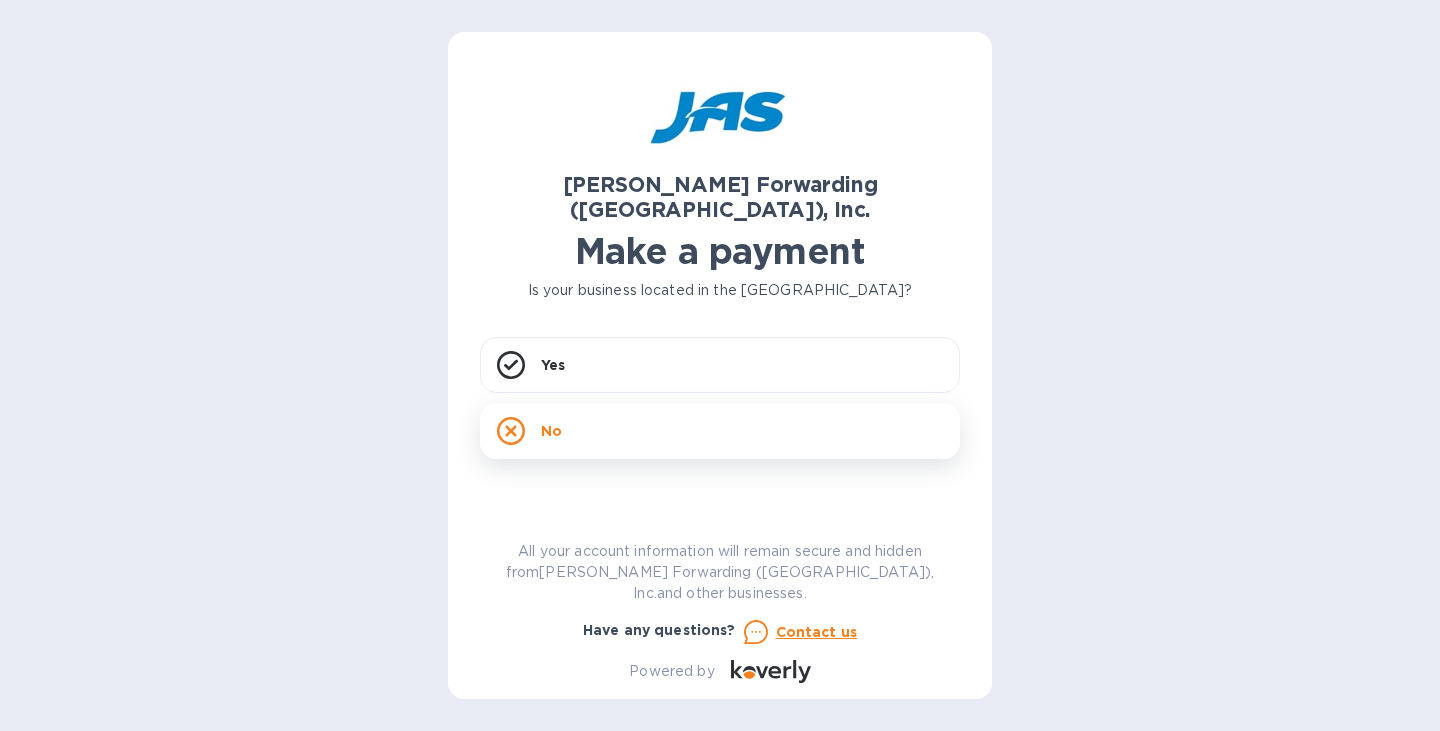 click 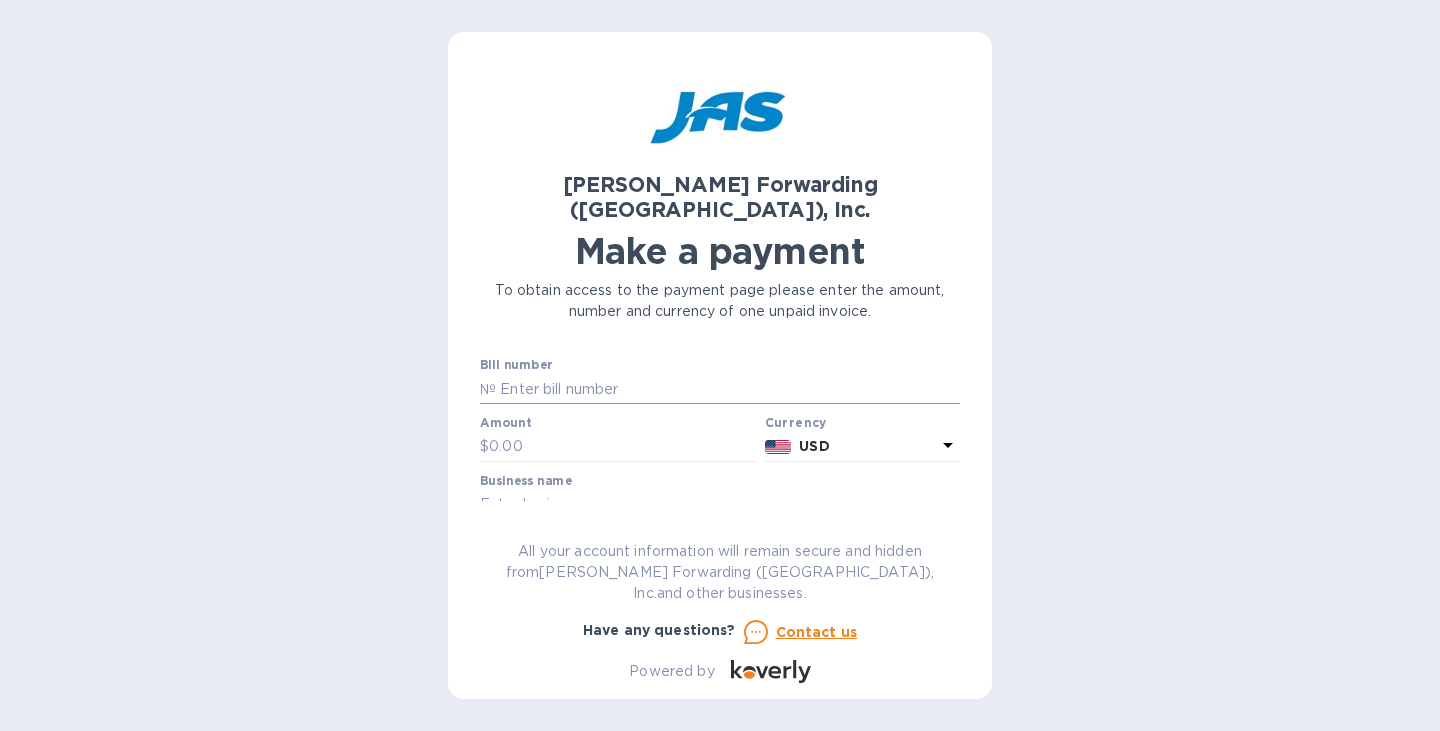 click at bounding box center [728, 389] 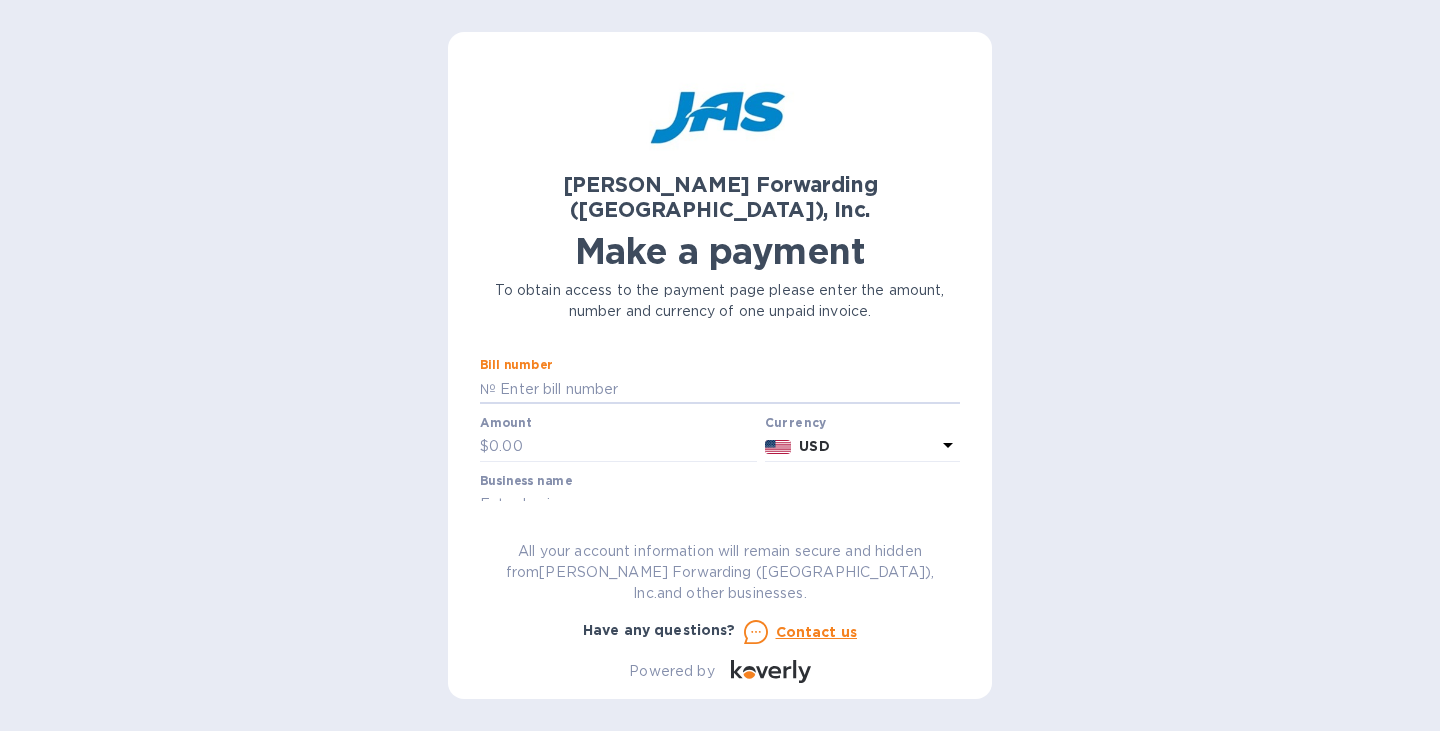 type on "NYC503260063" 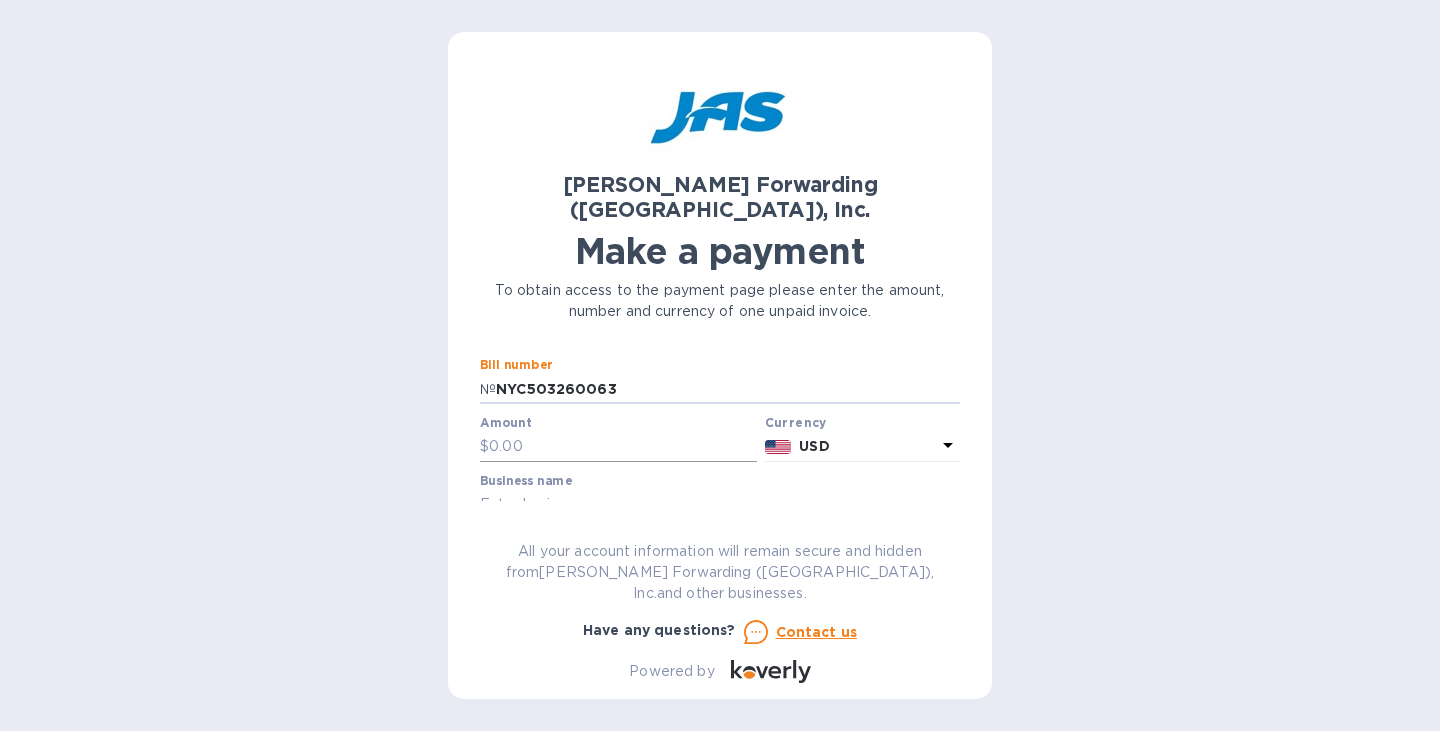 click at bounding box center (623, 447) 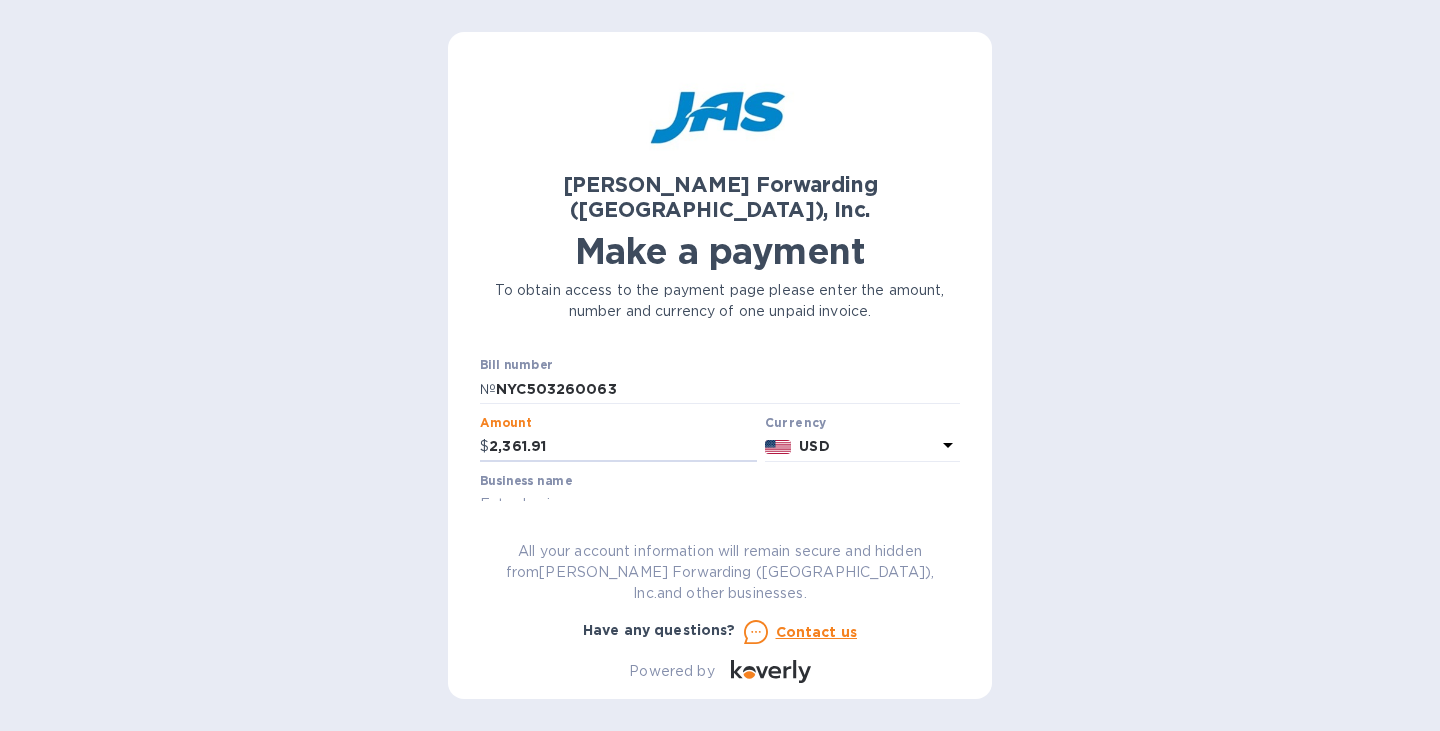 type on "2,361.91" 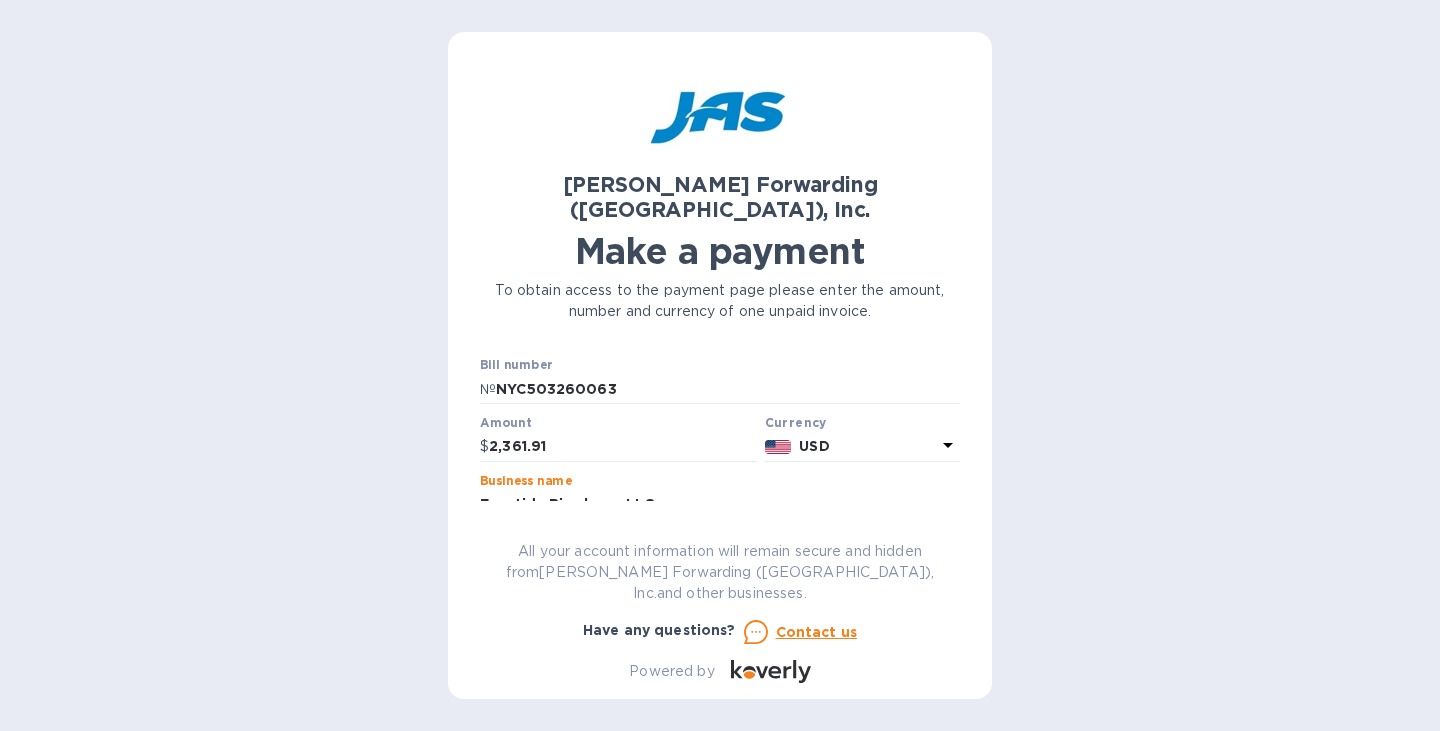 type on "Frontida Biopharm LLC" 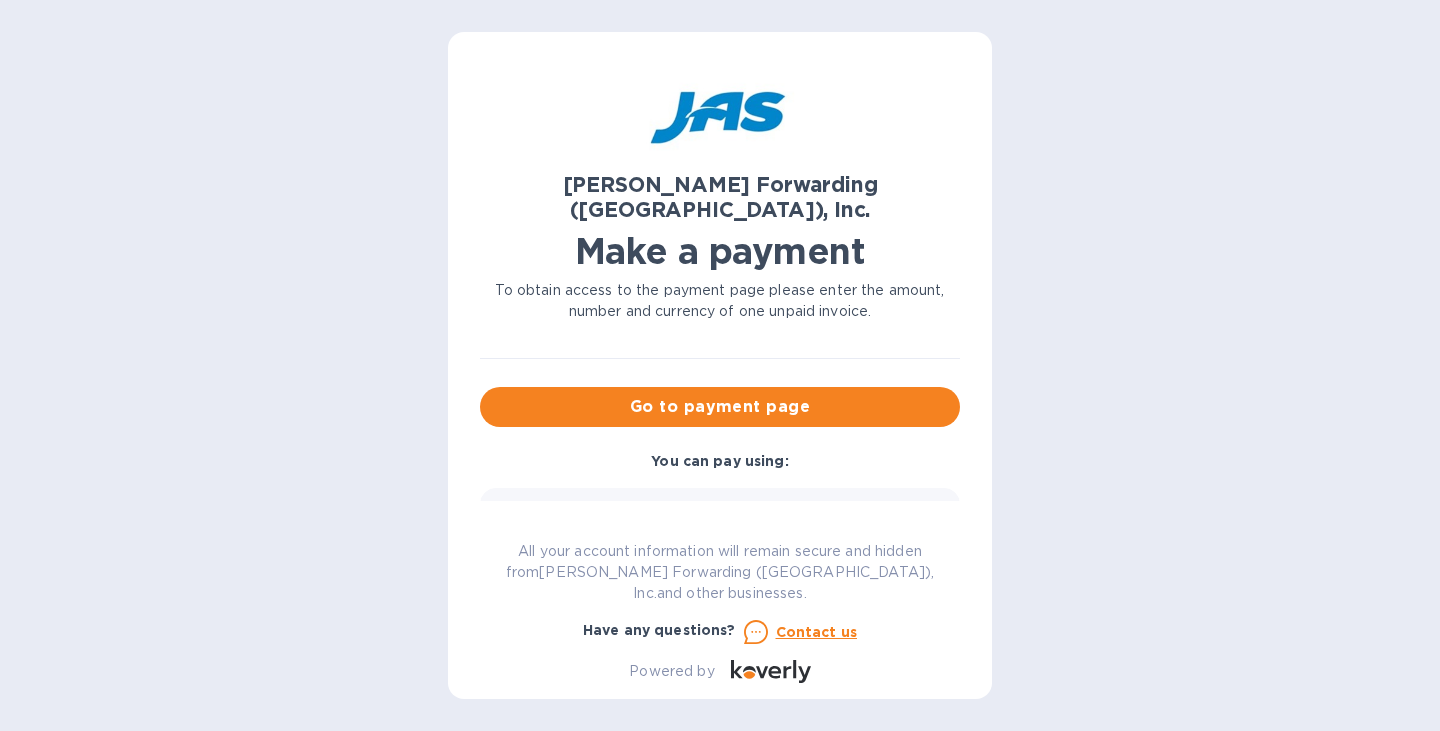 scroll, scrollTop: 183, scrollLeft: 0, axis: vertical 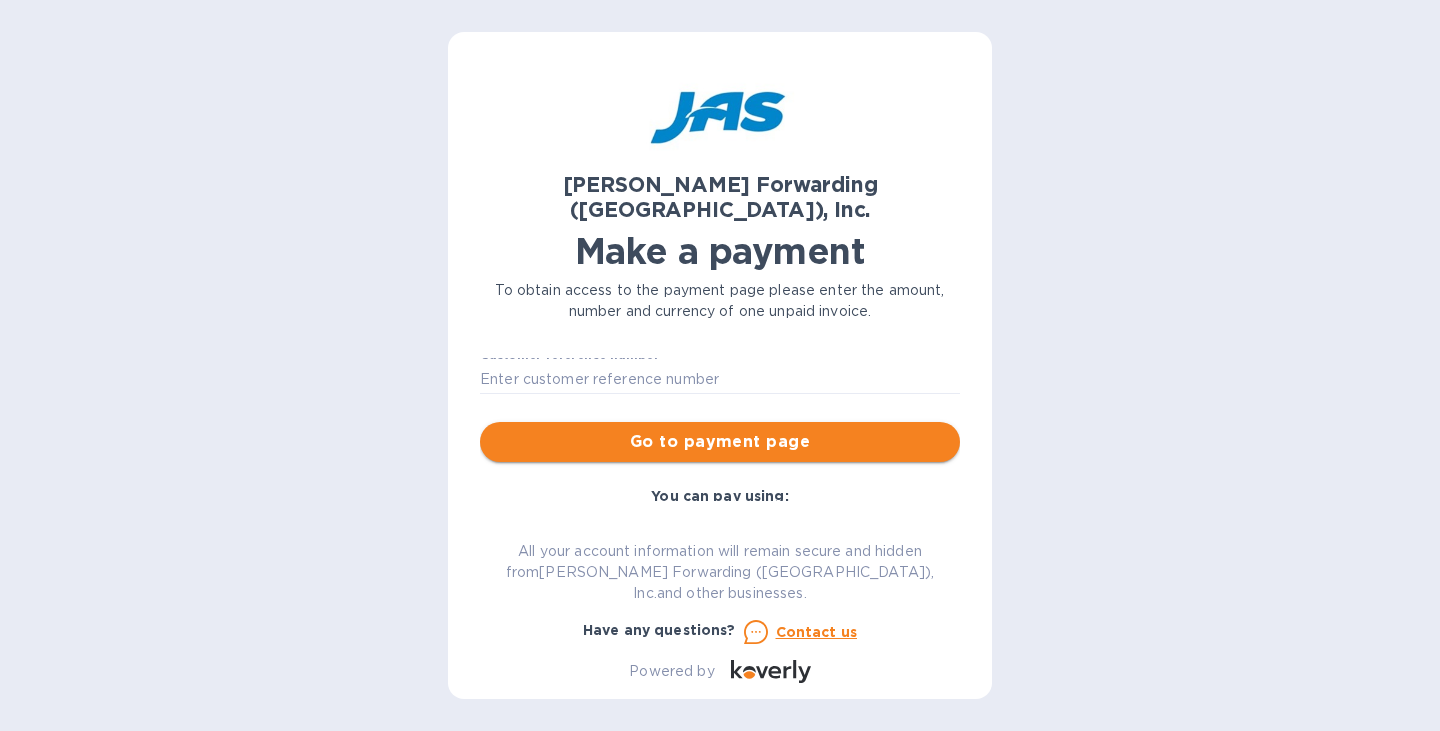 click on "Go to payment page" at bounding box center [720, 442] 